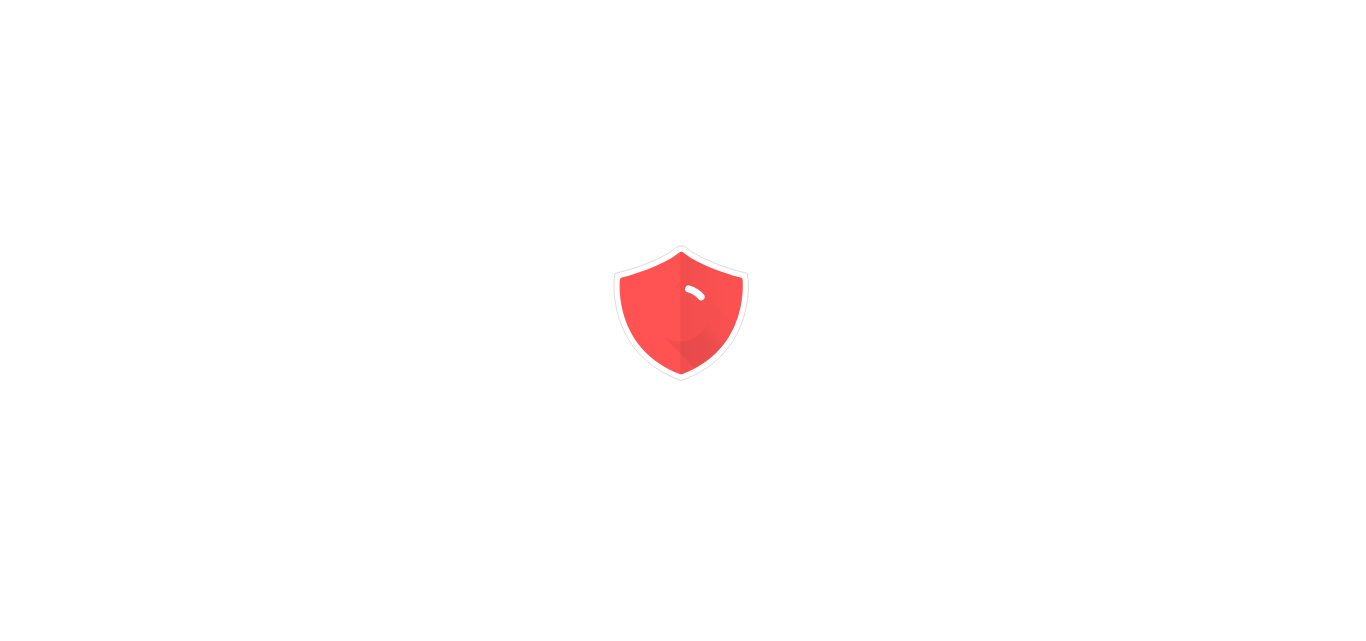 scroll, scrollTop: 0, scrollLeft: 0, axis: both 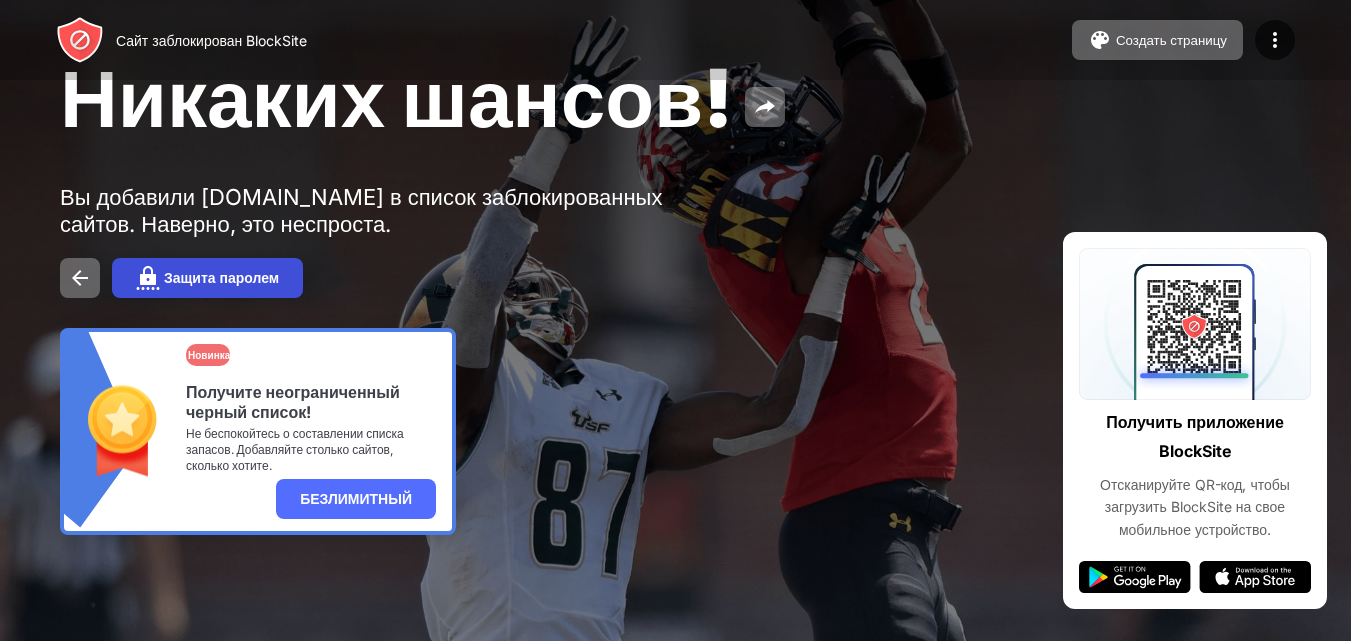 click on "Защита паролем" at bounding box center [221, 278] 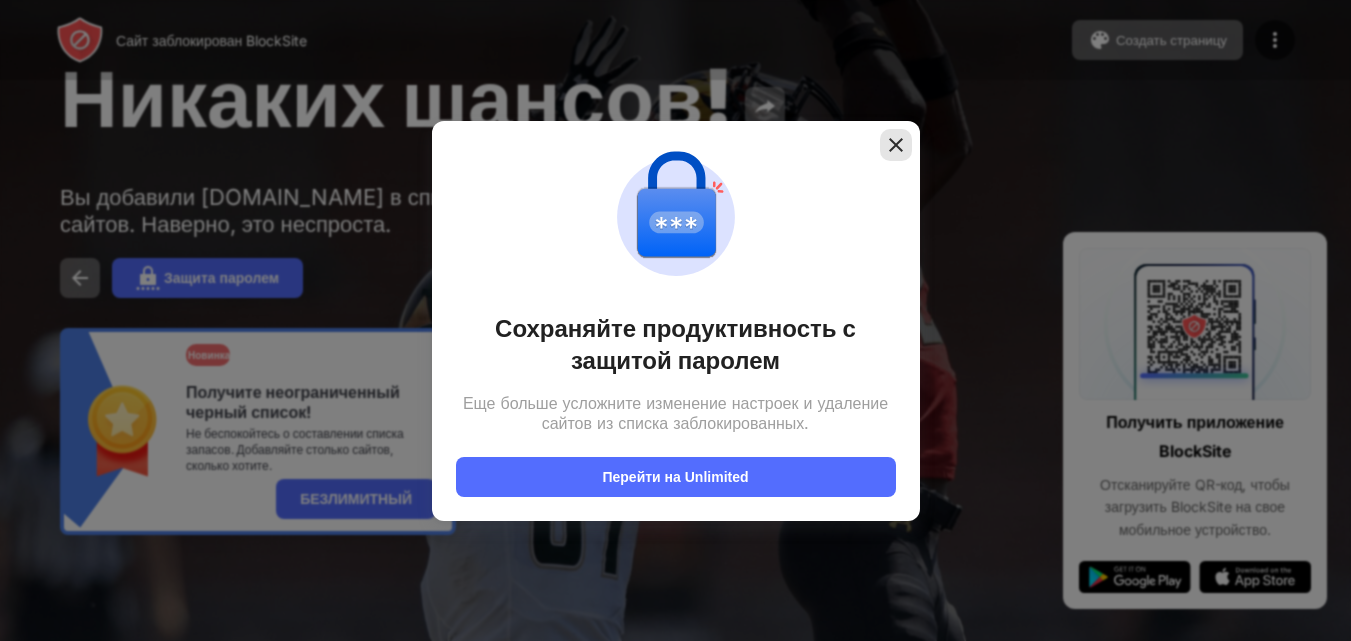click at bounding box center [896, 145] 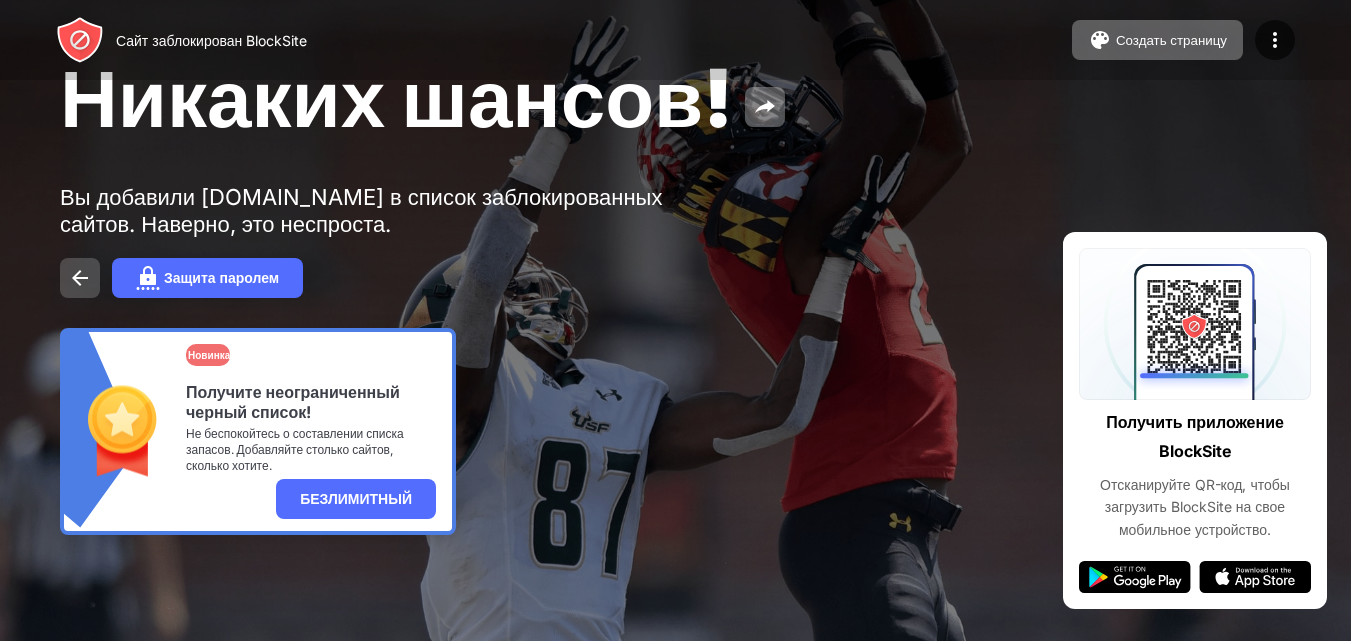 click at bounding box center [80, 278] 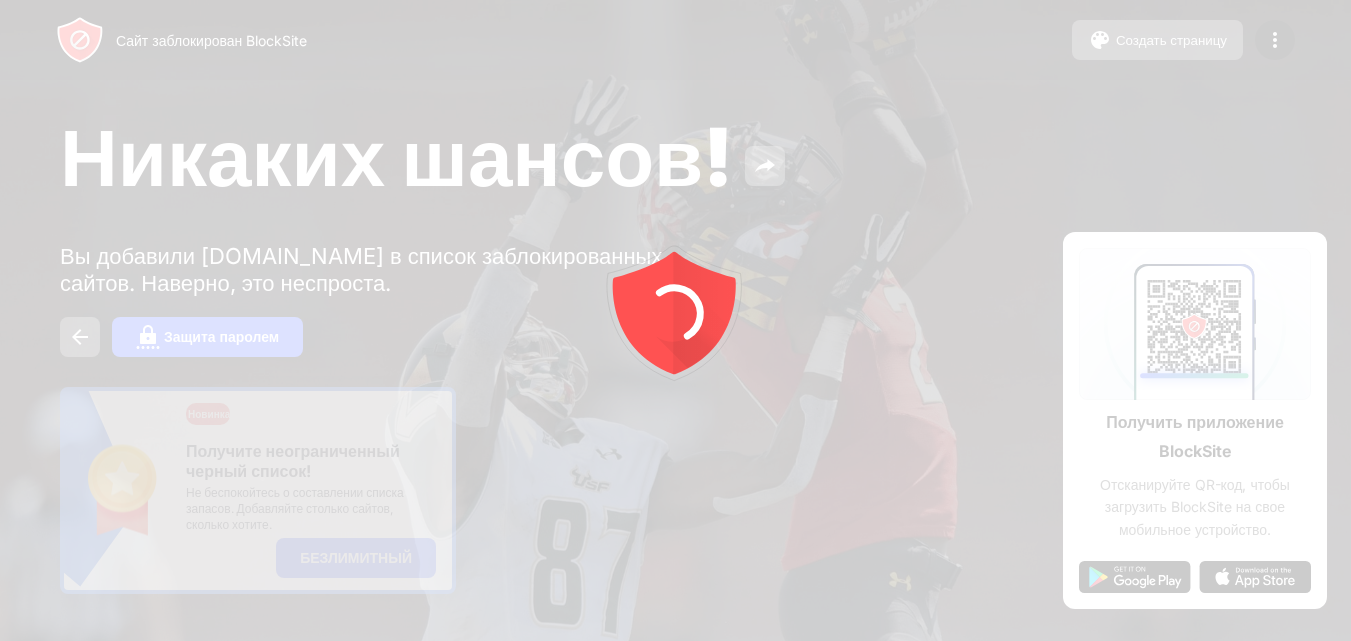 scroll, scrollTop: 0, scrollLeft: 0, axis: both 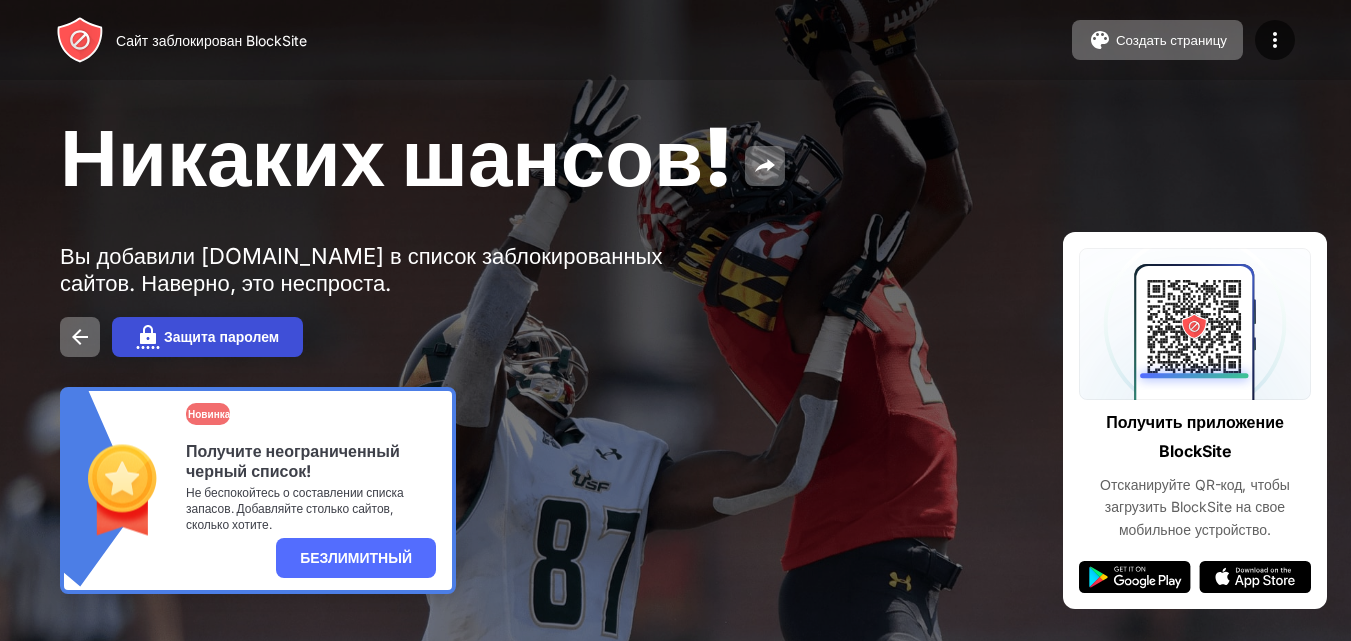 click on "Защита паролем" at bounding box center (221, 337) 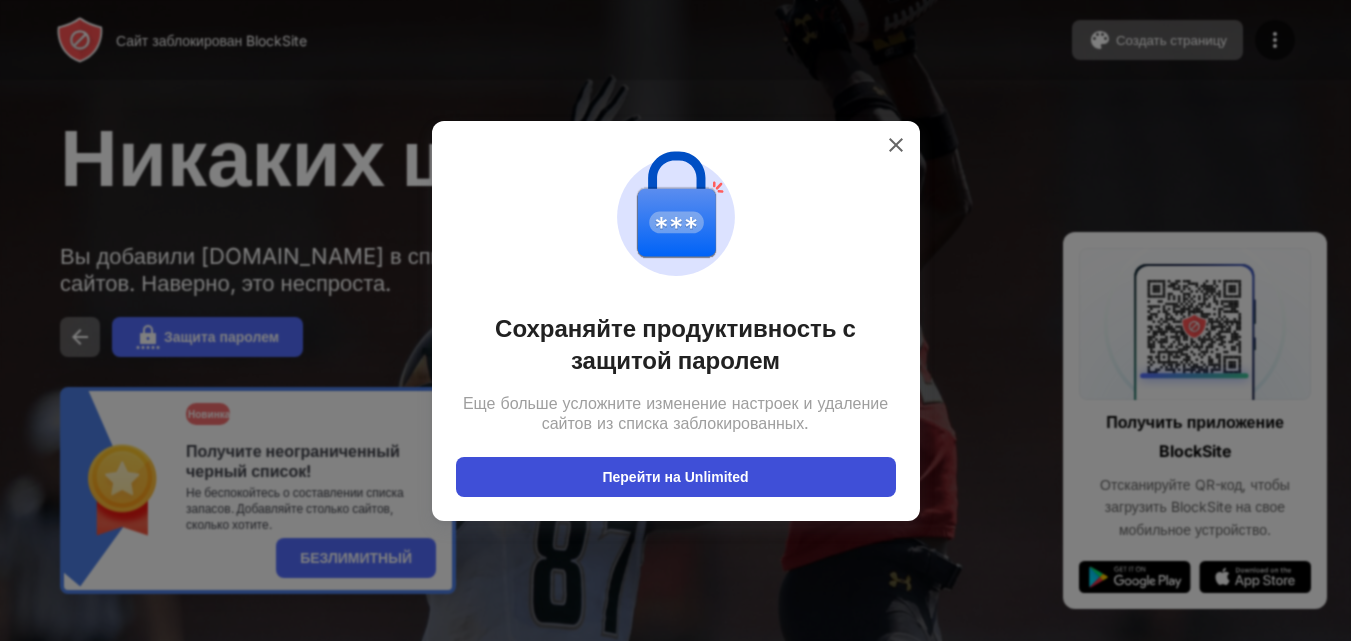 click on "Перейти на Unlimited" at bounding box center (676, 477) 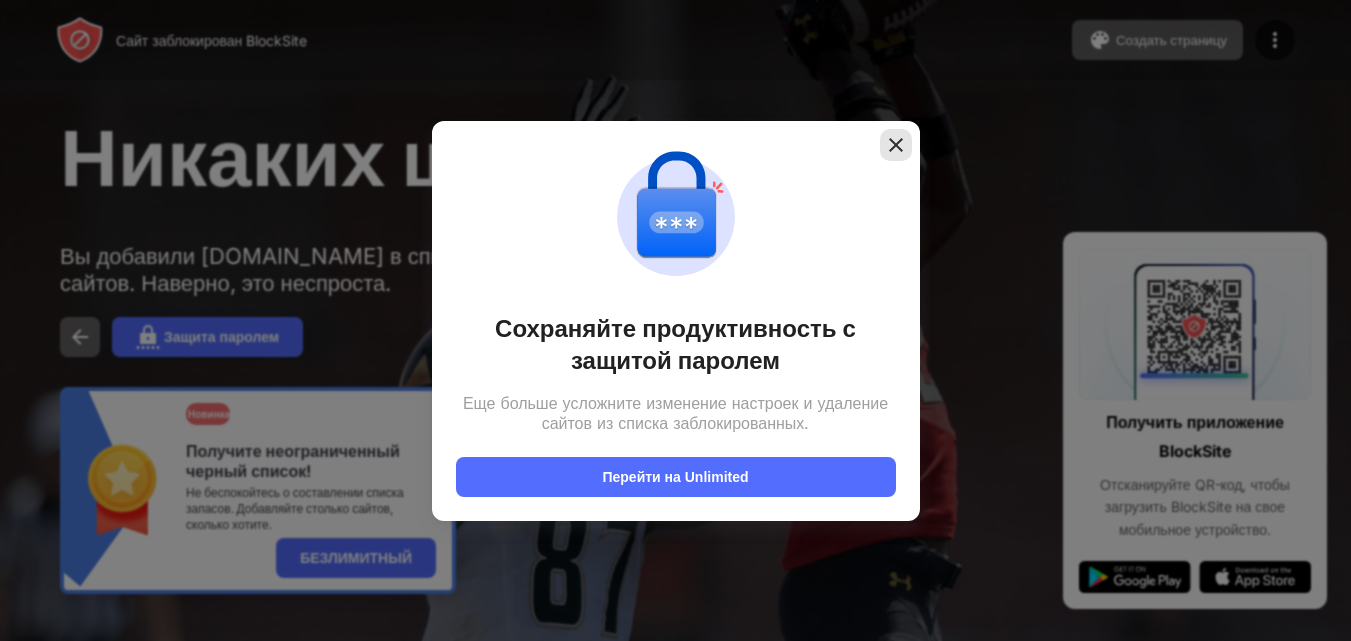 click at bounding box center (896, 145) 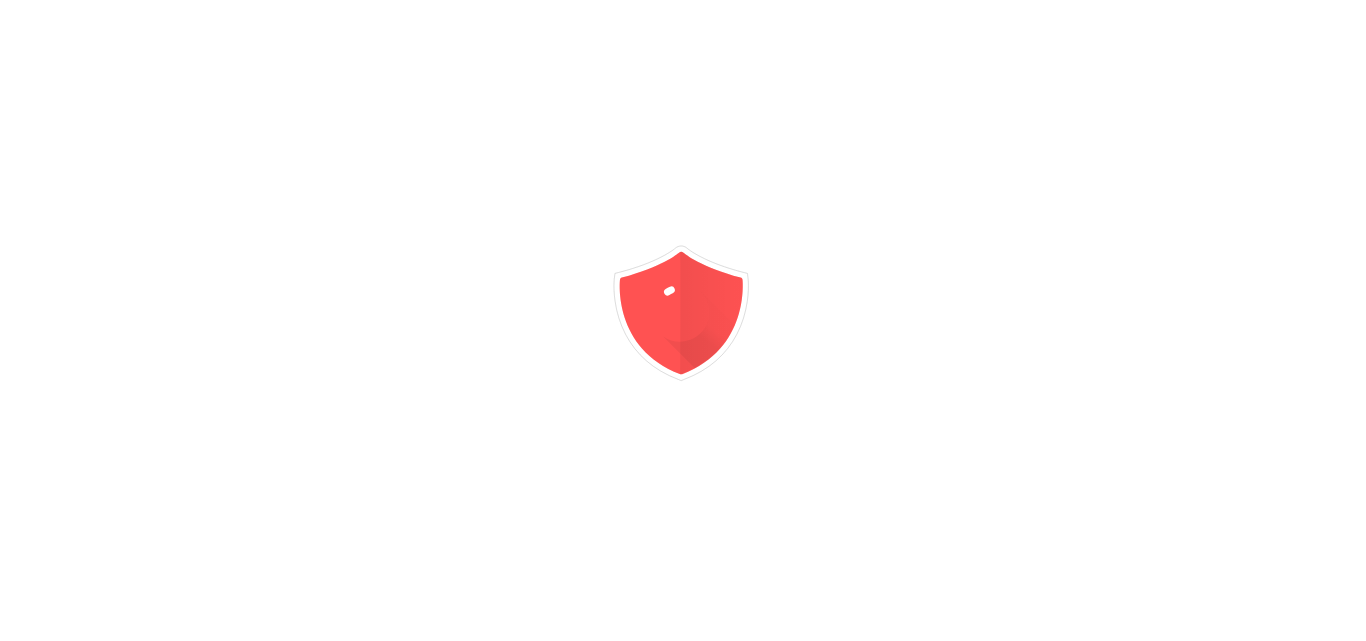 scroll, scrollTop: 0, scrollLeft: 0, axis: both 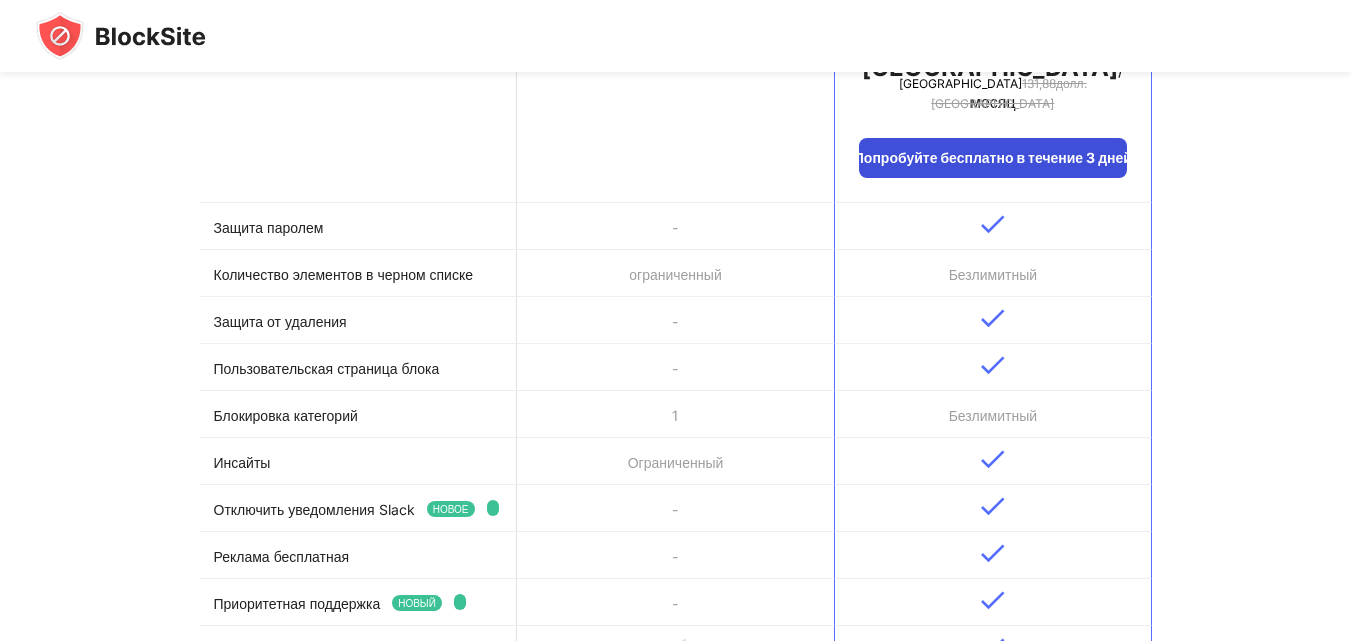 click on "Попробуйте бесплатно в течение 3 дней" at bounding box center (993, 157) 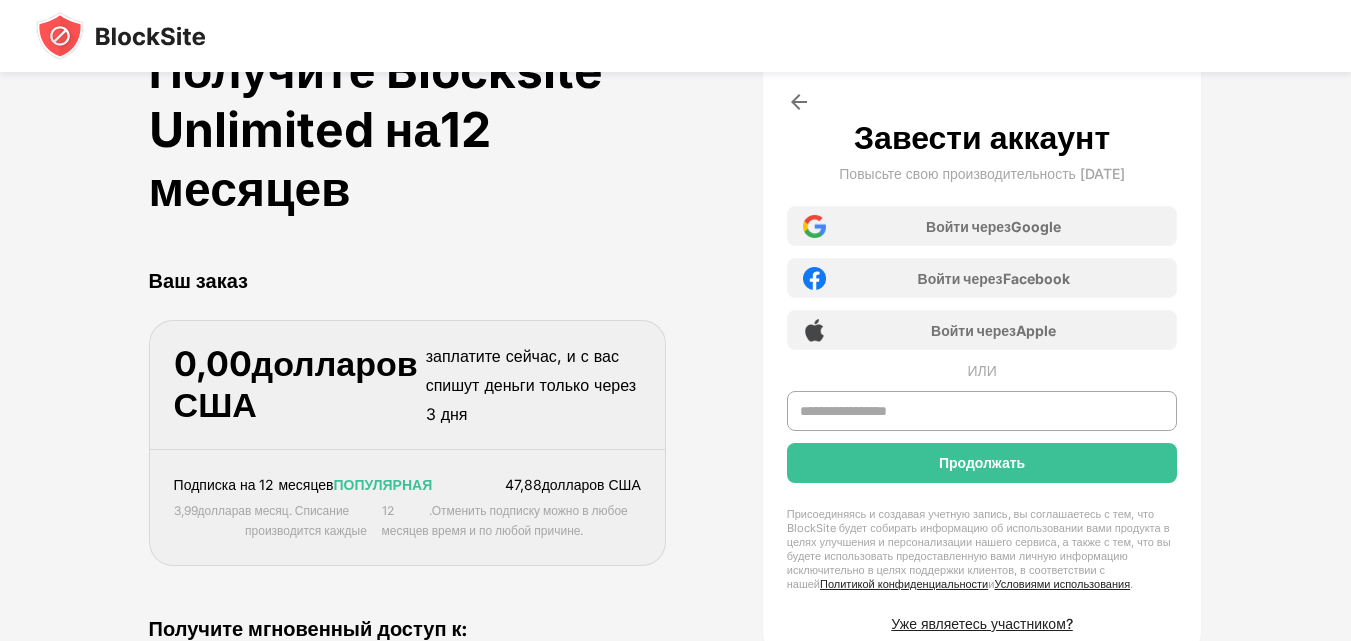scroll, scrollTop: 0, scrollLeft: 0, axis: both 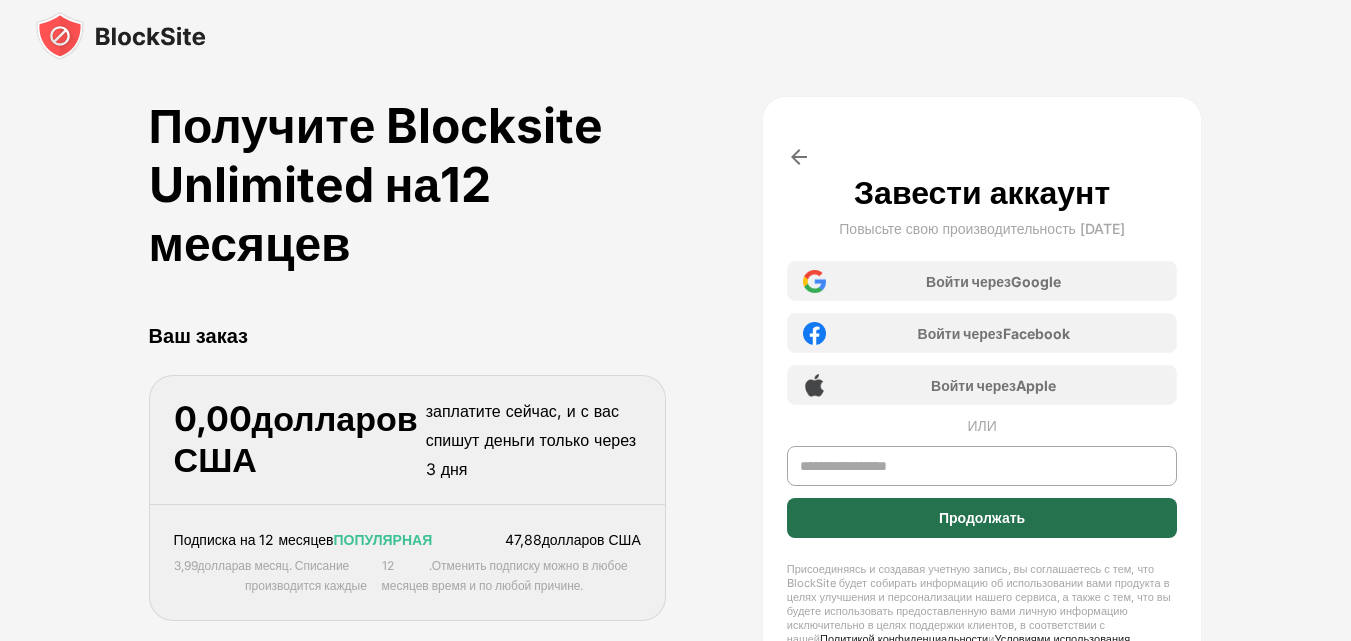 click on "Продолжать" at bounding box center [982, 518] 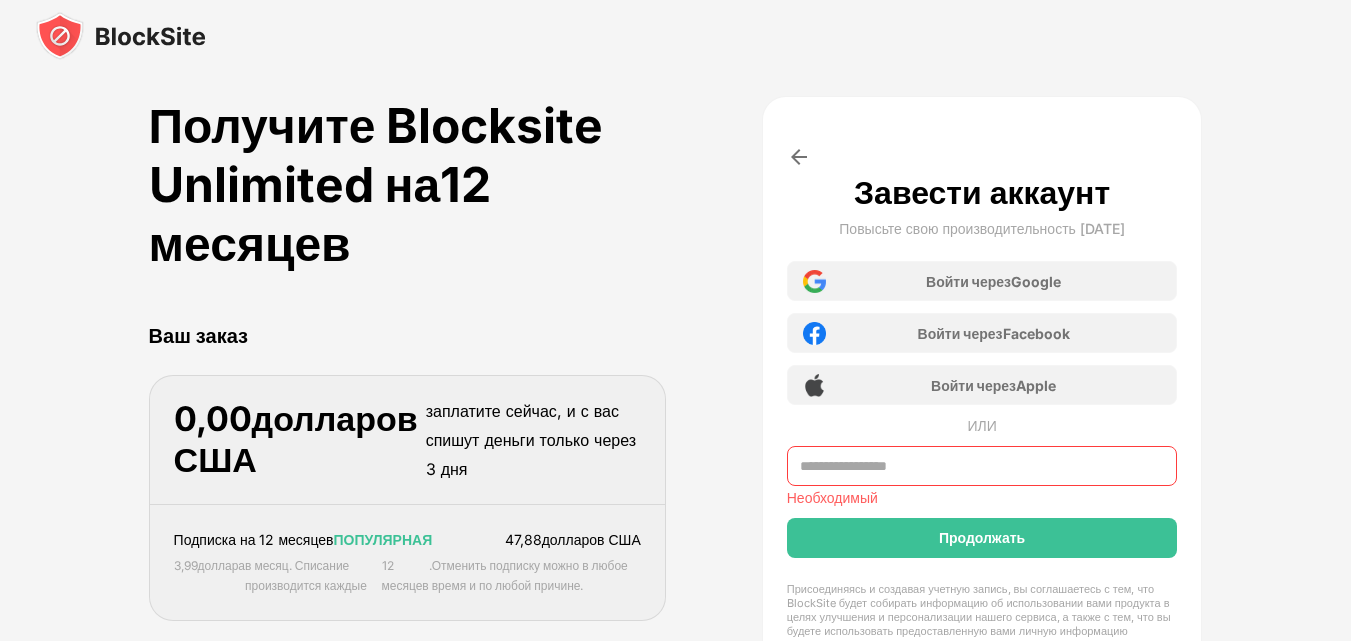click on "Продолжать" at bounding box center (982, 538) 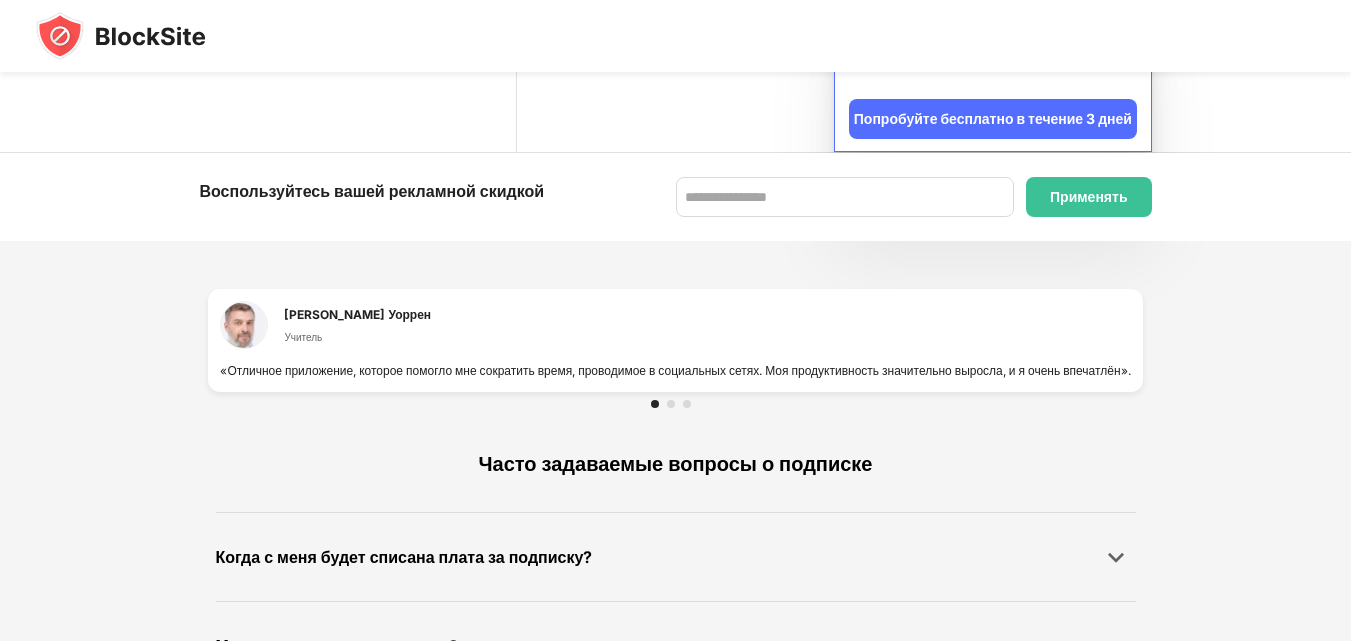 scroll, scrollTop: 1400, scrollLeft: 0, axis: vertical 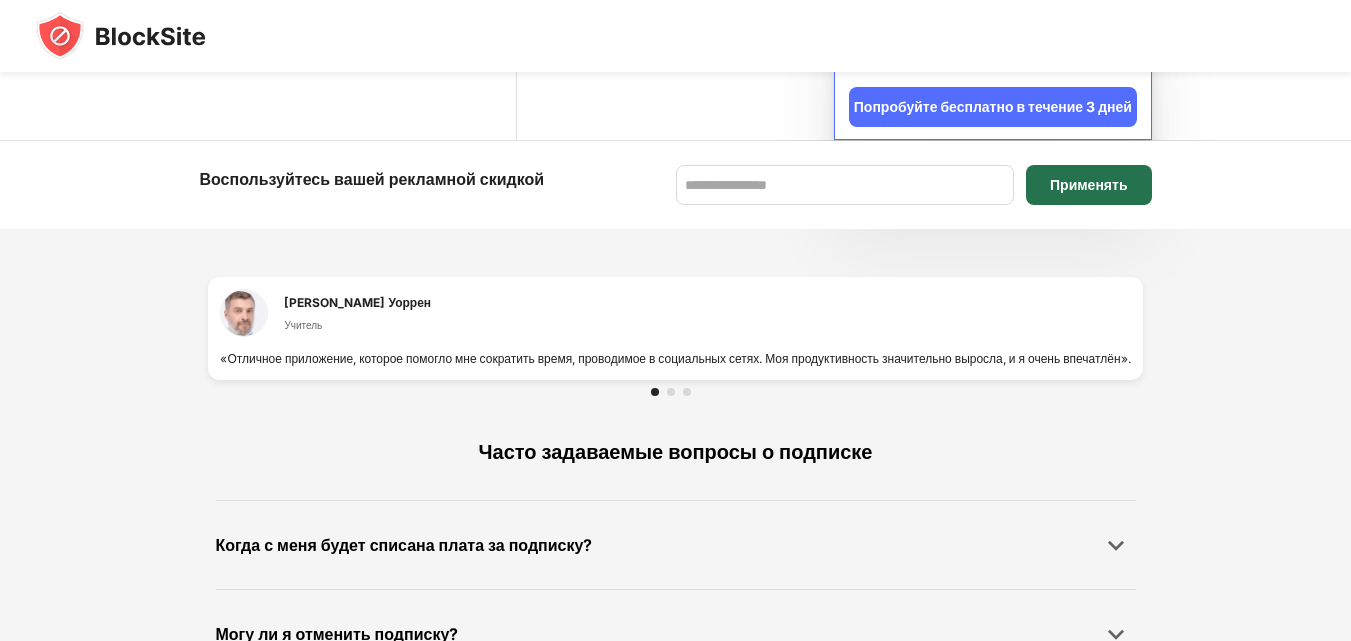 click on "Применять" at bounding box center (1088, 184) 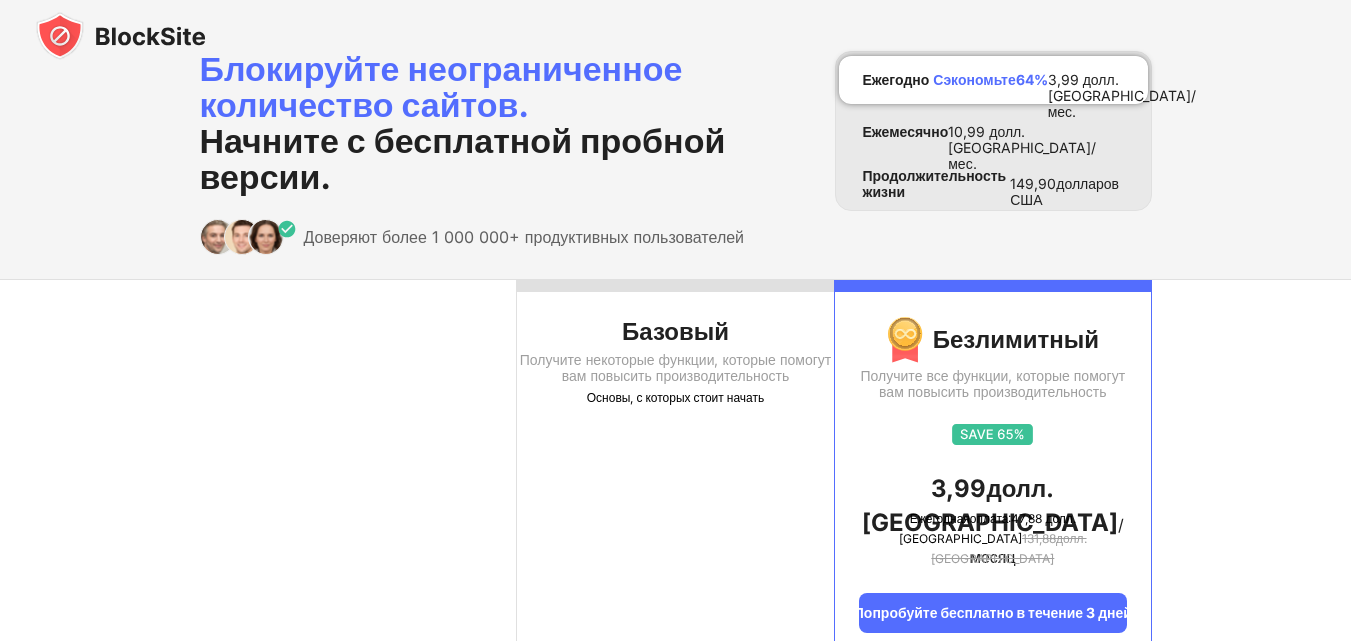 scroll, scrollTop: 0, scrollLeft: 0, axis: both 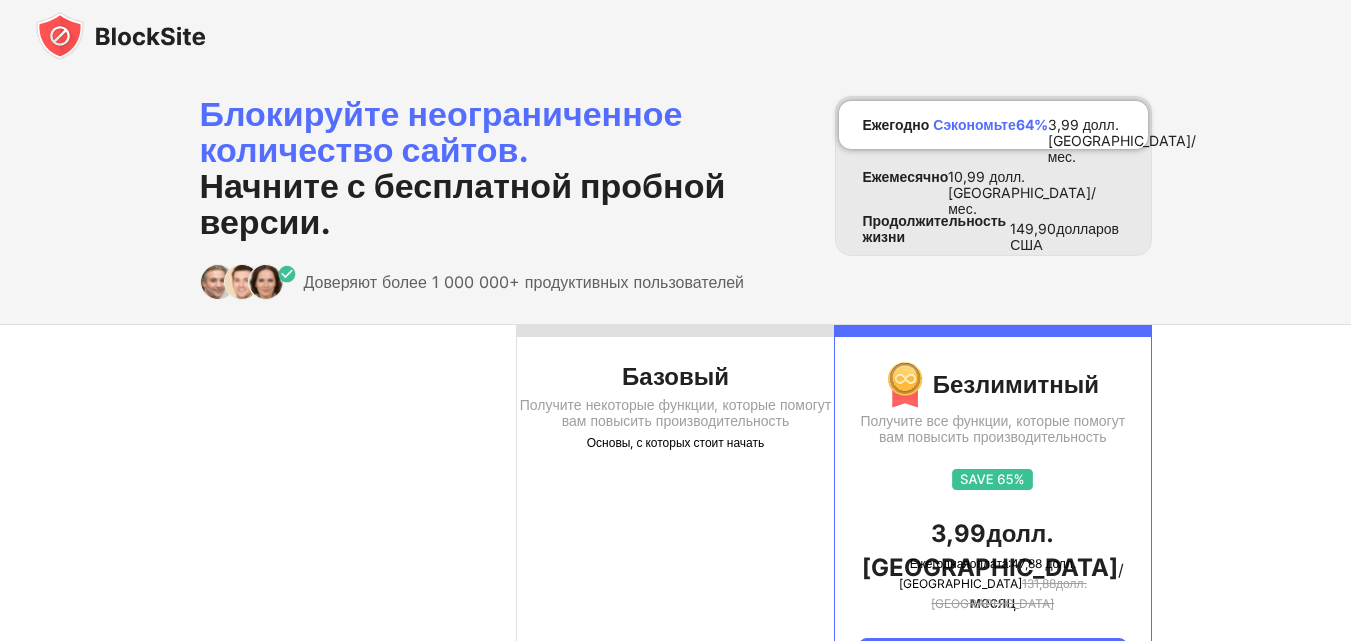 click on "Получите некоторые функции, которые помогут вам повысить производительность" at bounding box center [675, 412] 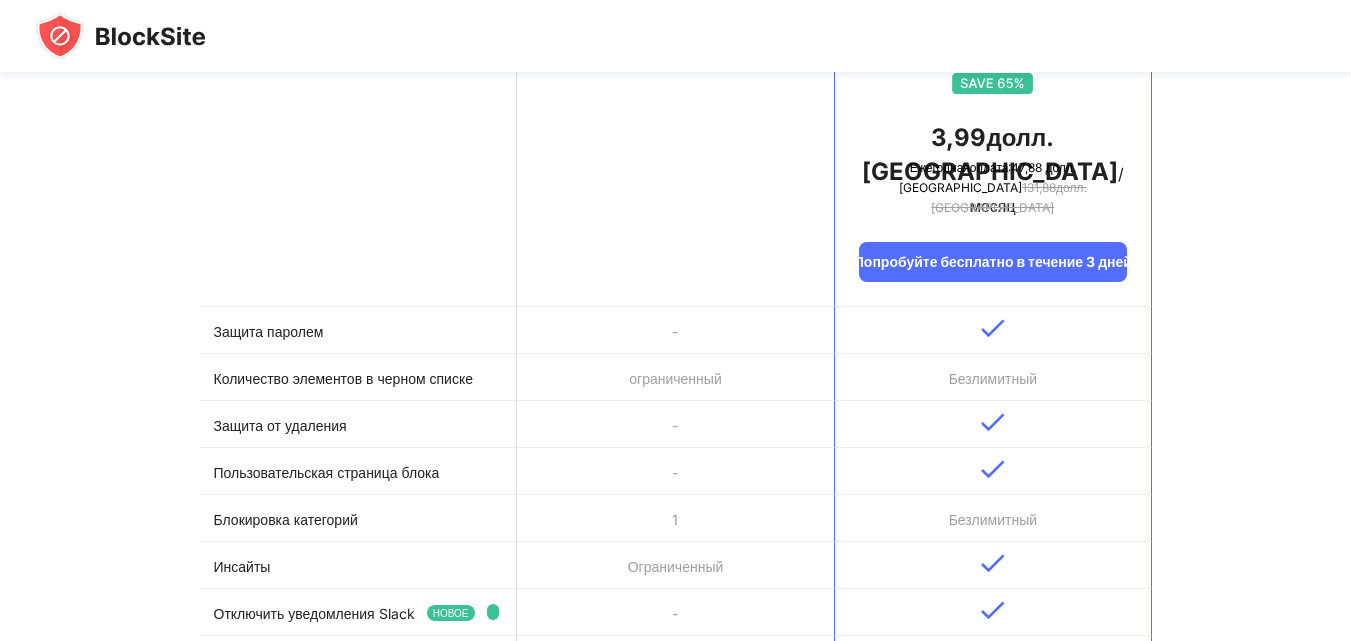 scroll, scrollTop: 400, scrollLeft: 0, axis: vertical 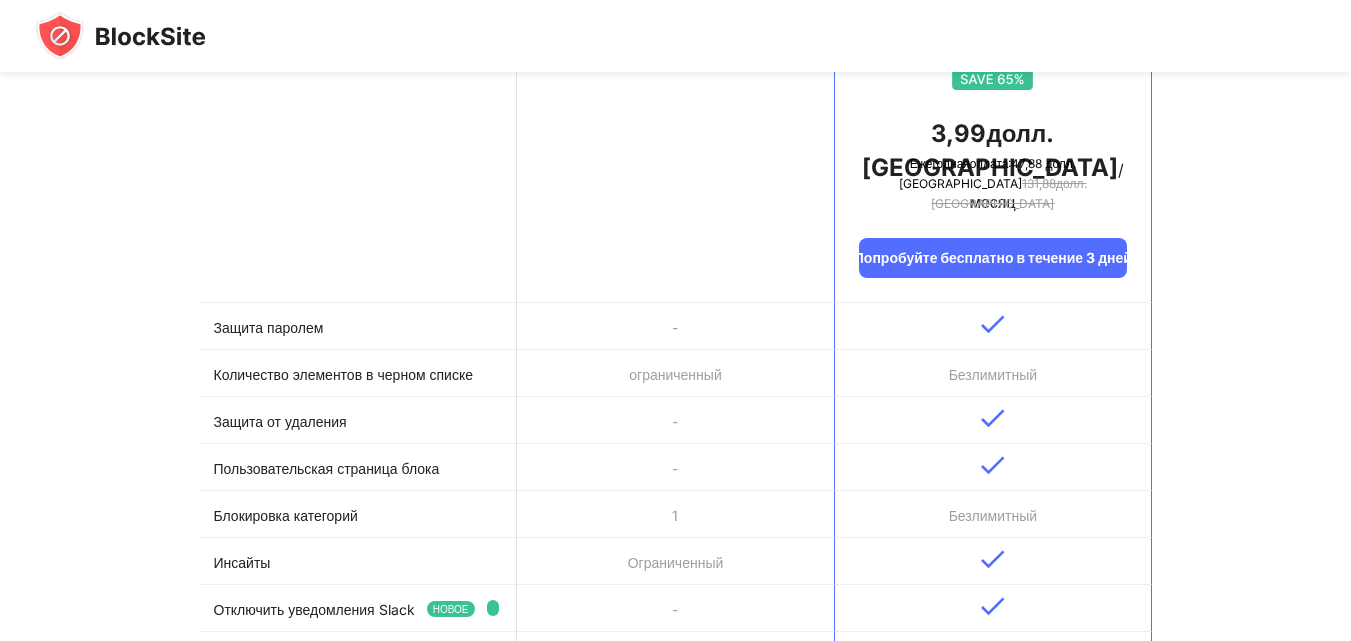 click at bounding box center [992, 326] 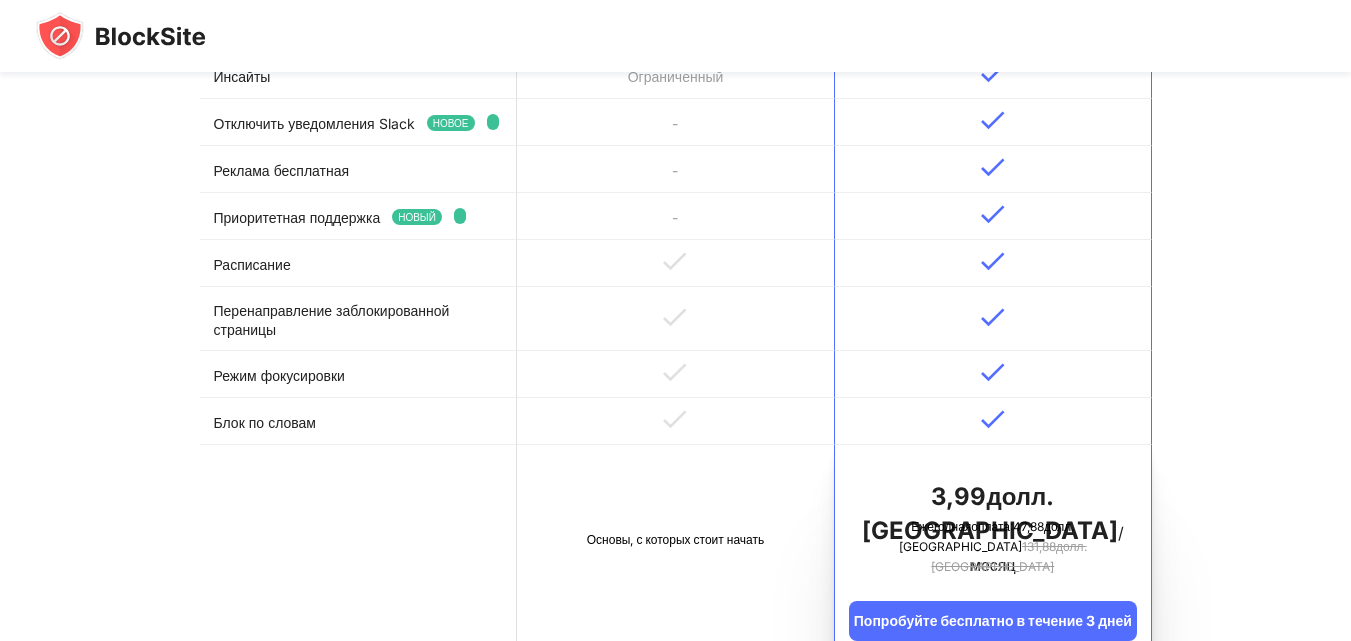 scroll, scrollTop: 1200, scrollLeft: 0, axis: vertical 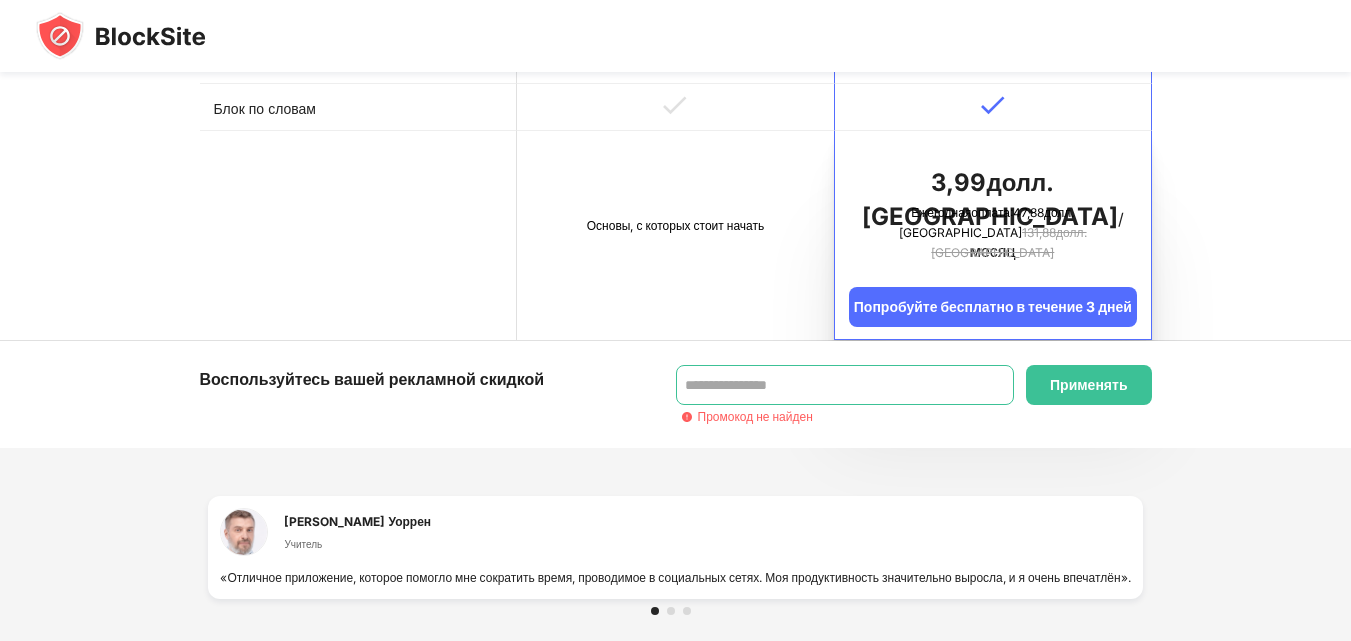 drag, startPoint x: 851, startPoint y: 363, endPoint x: 847, endPoint y: 351, distance: 12.649111 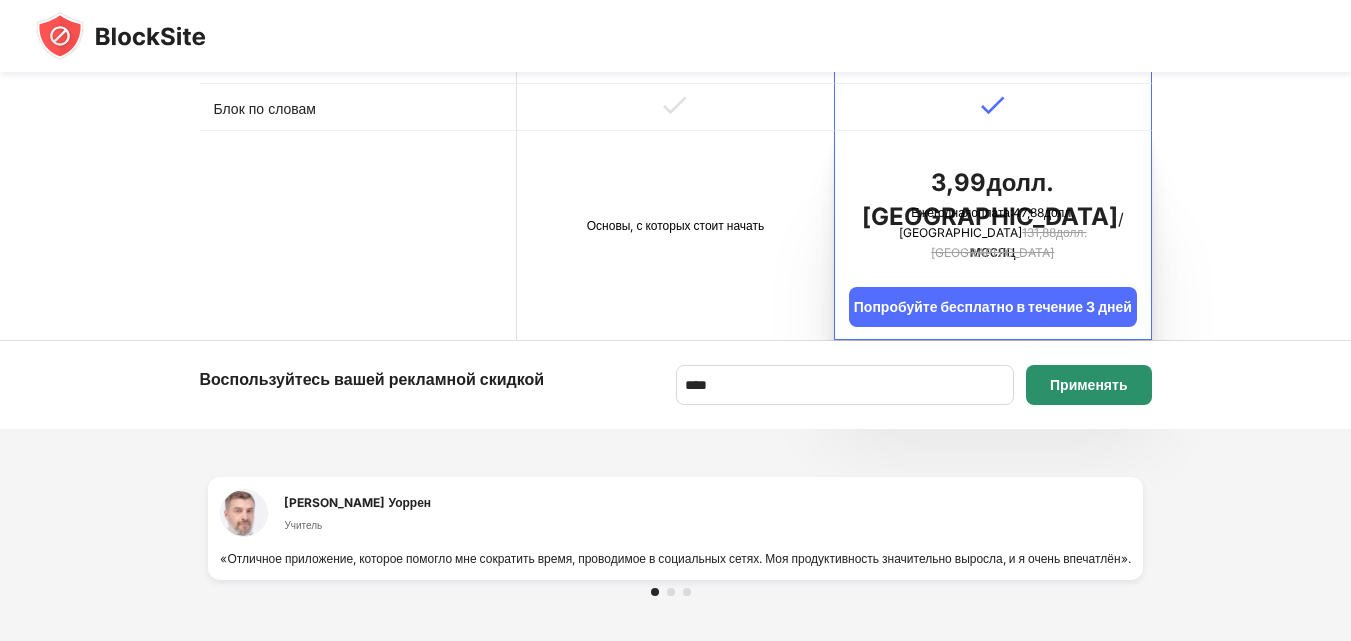 click on "Применять" at bounding box center (1088, 384) 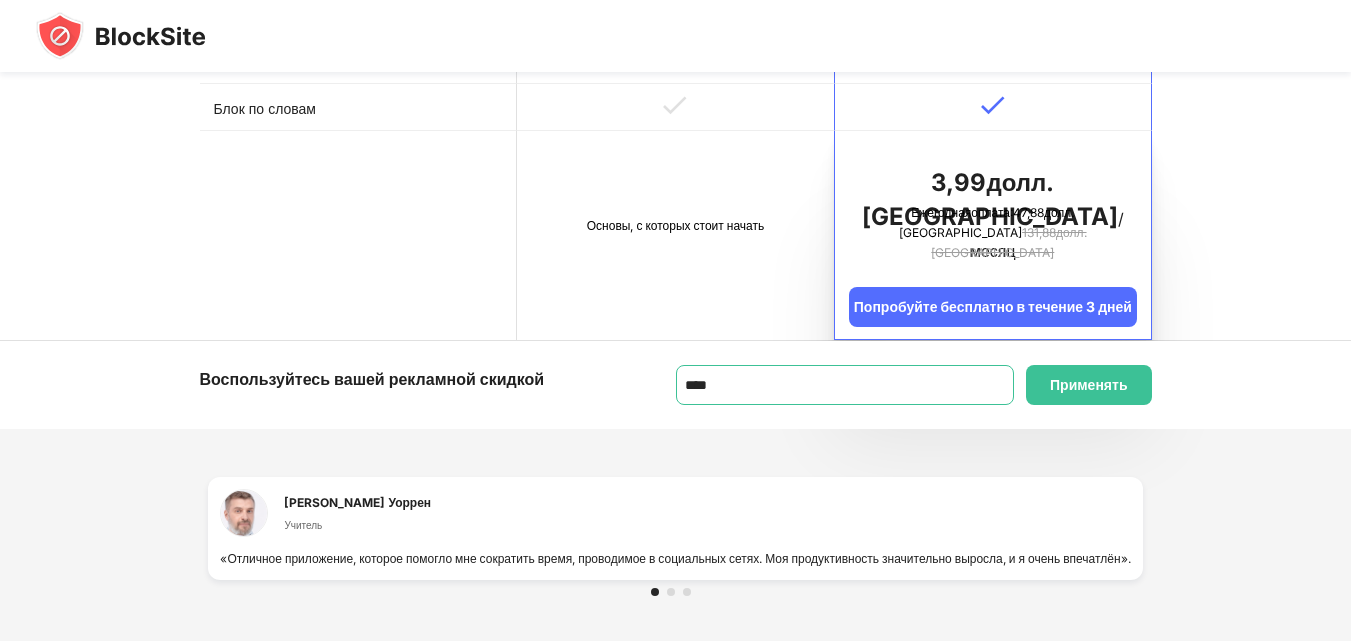 click on "****" at bounding box center (845, 385) 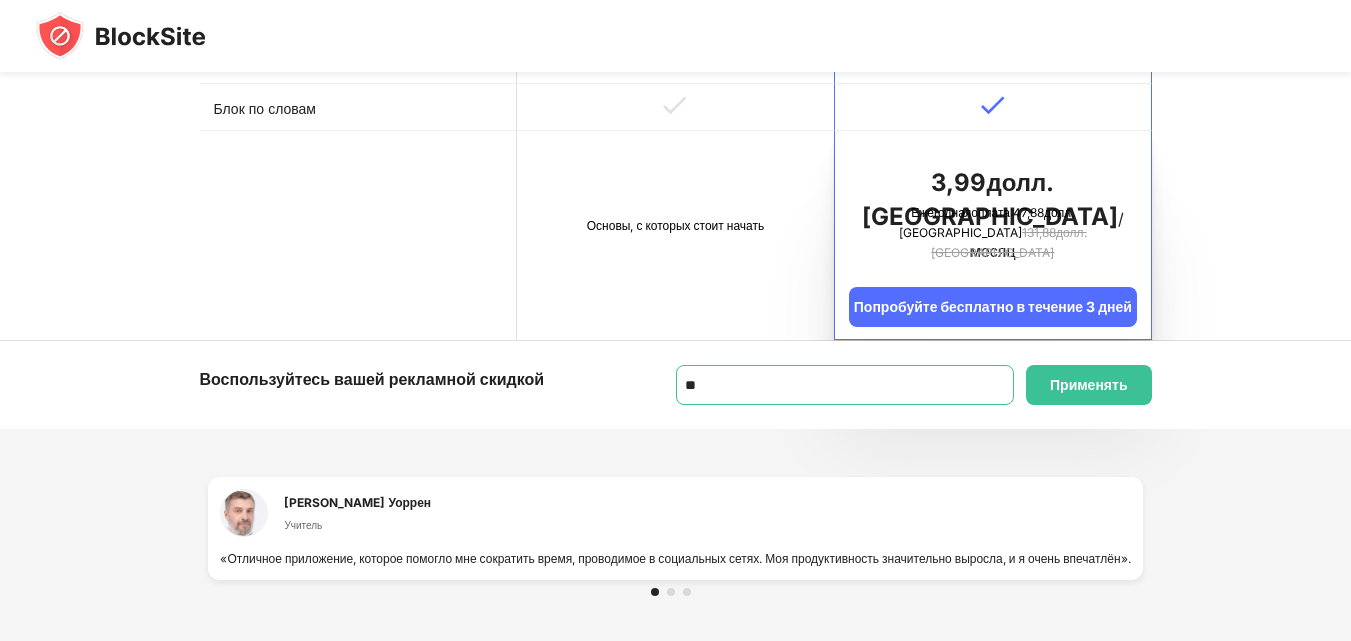 type on "*" 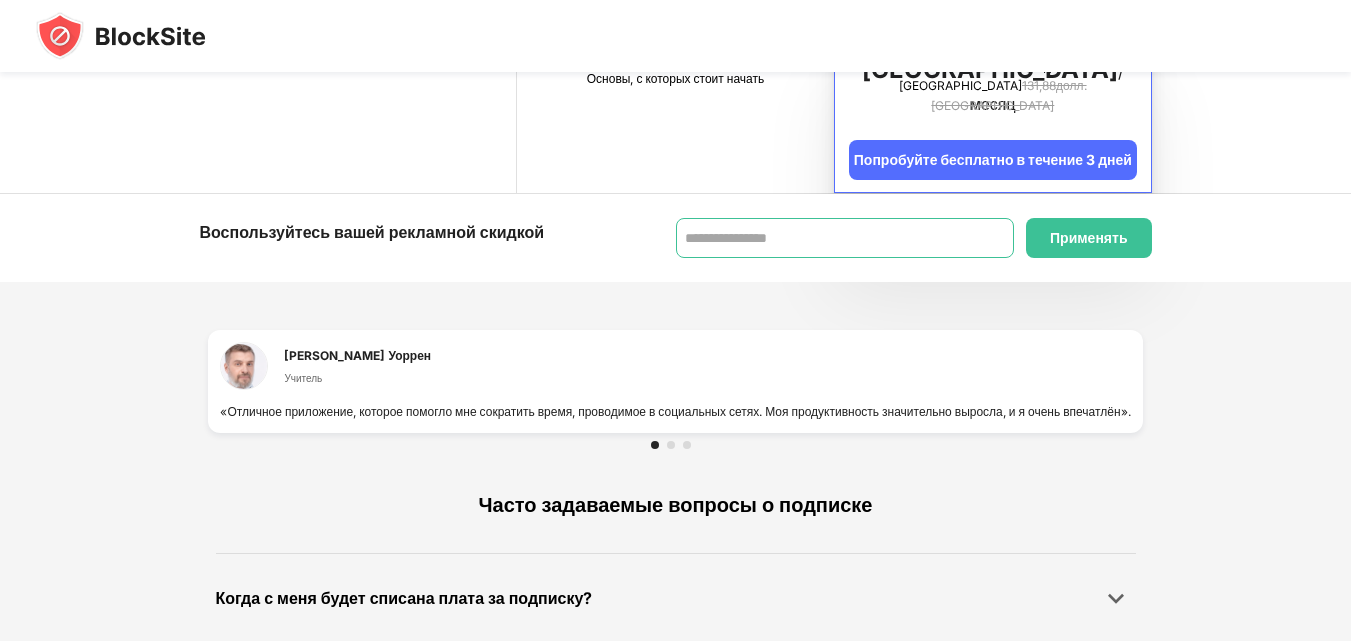 scroll, scrollTop: 1526, scrollLeft: 0, axis: vertical 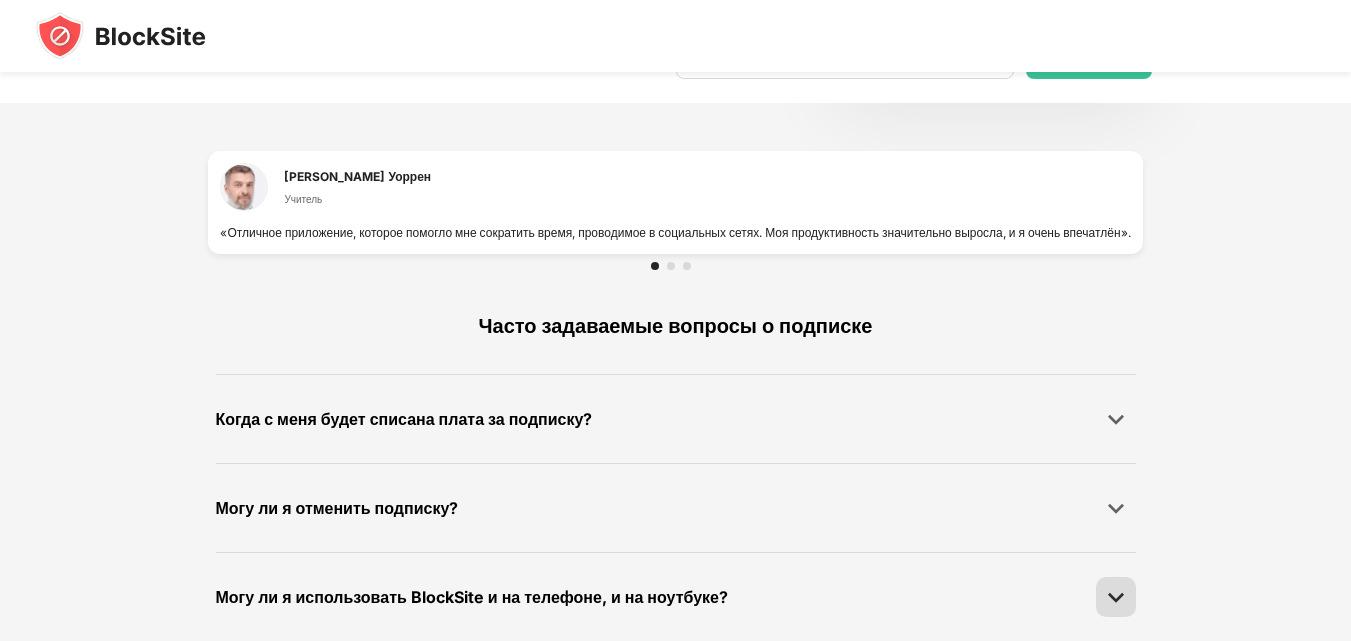 click at bounding box center [1116, 597] 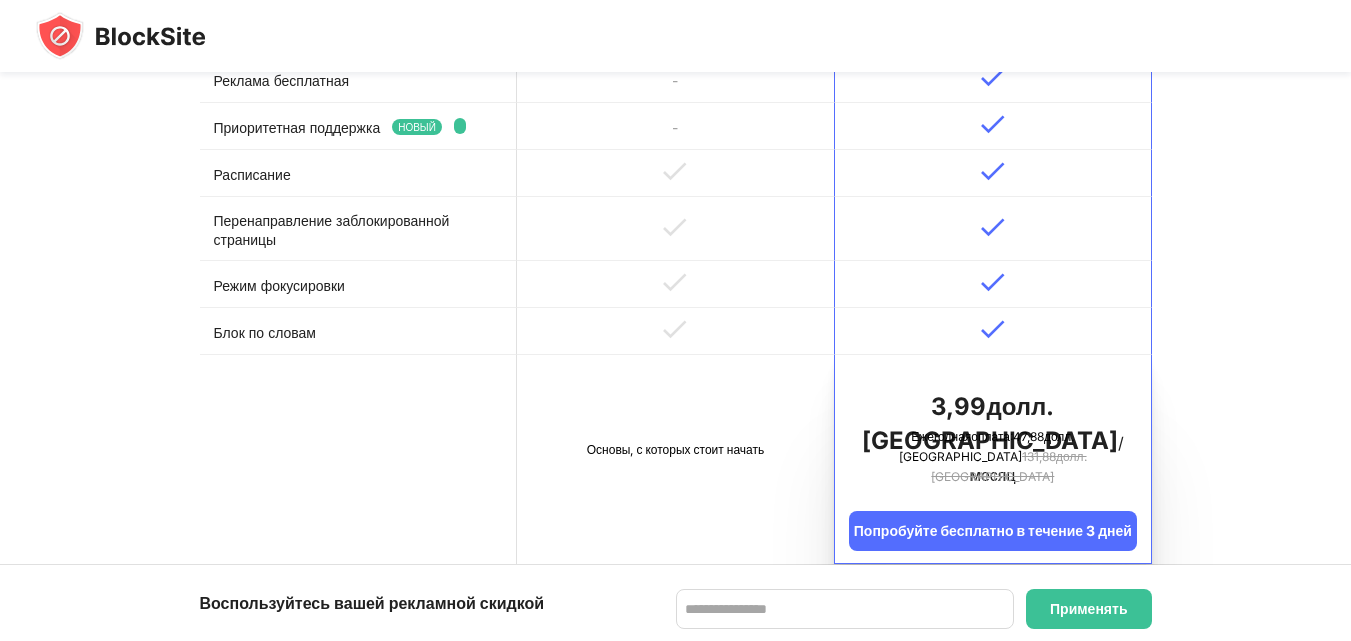 scroll, scrollTop: 1195, scrollLeft: 0, axis: vertical 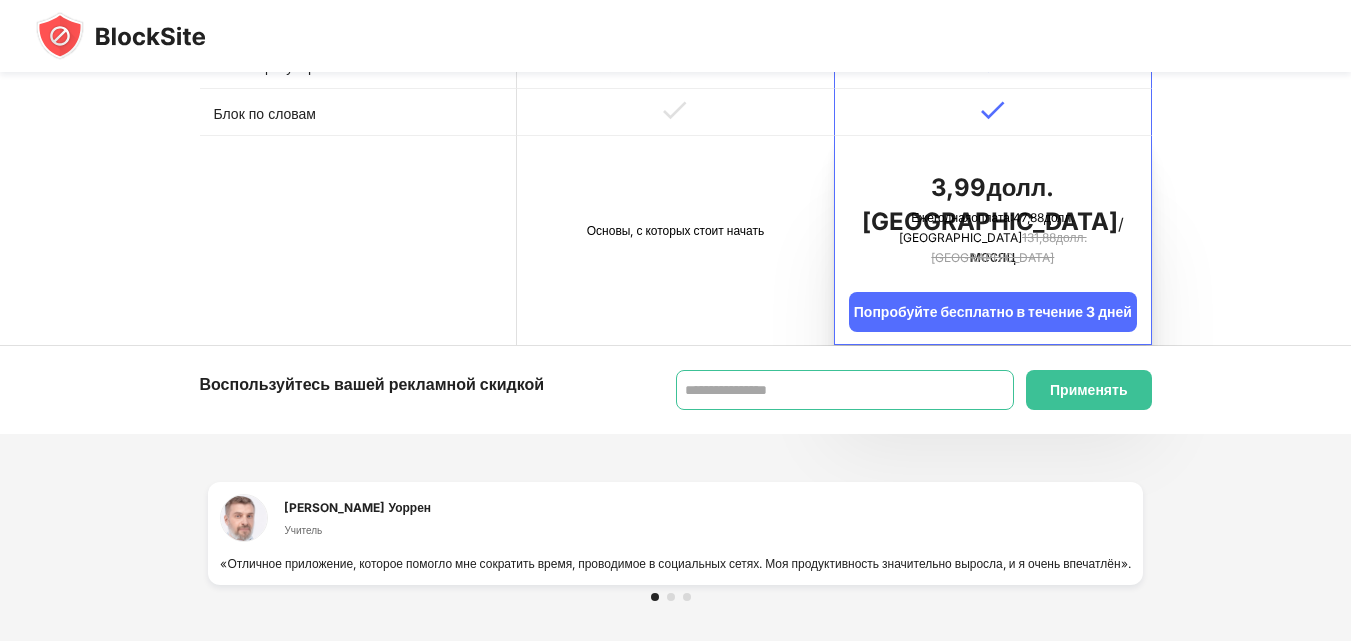 click at bounding box center [845, 390] 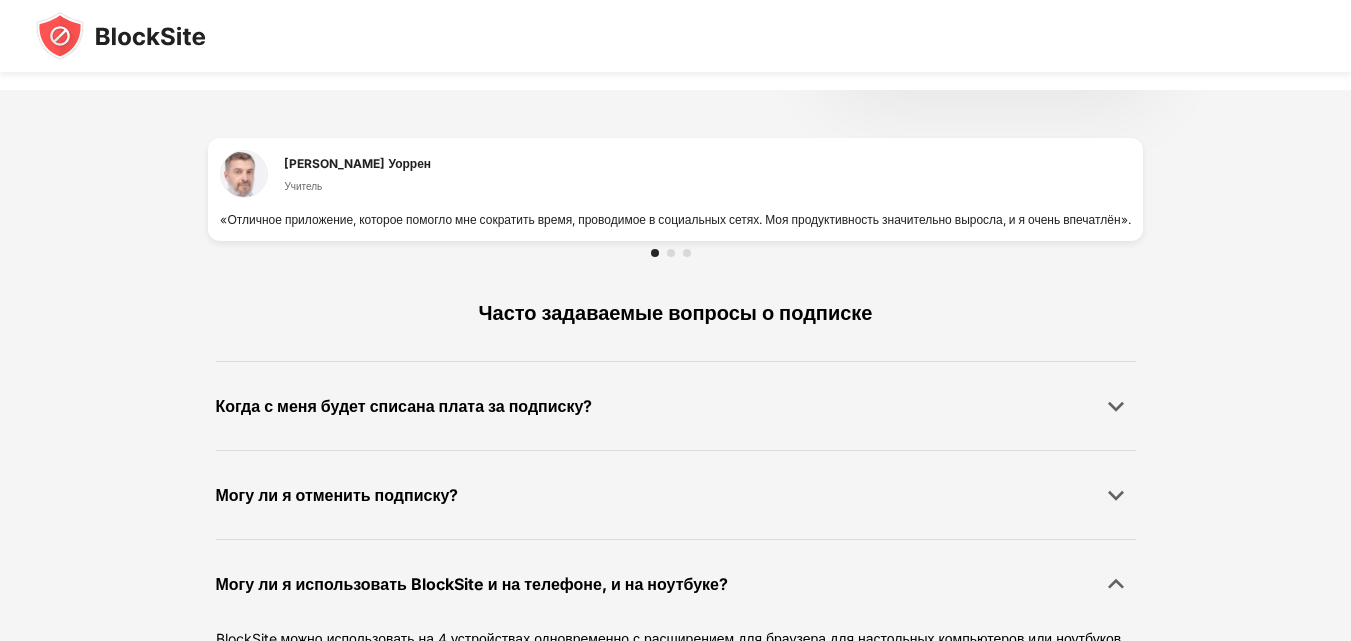 scroll, scrollTop: 1595, scrollLeft: 0, axis: vertical 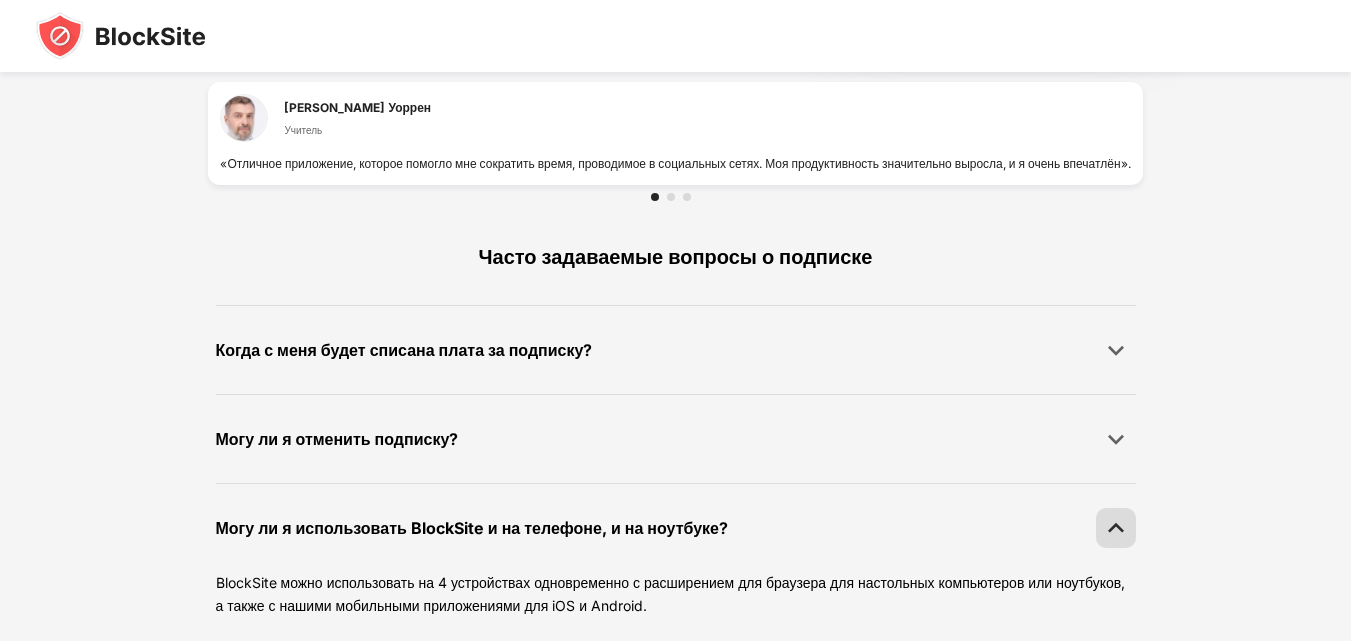 click at bounding box center (1116, 528) 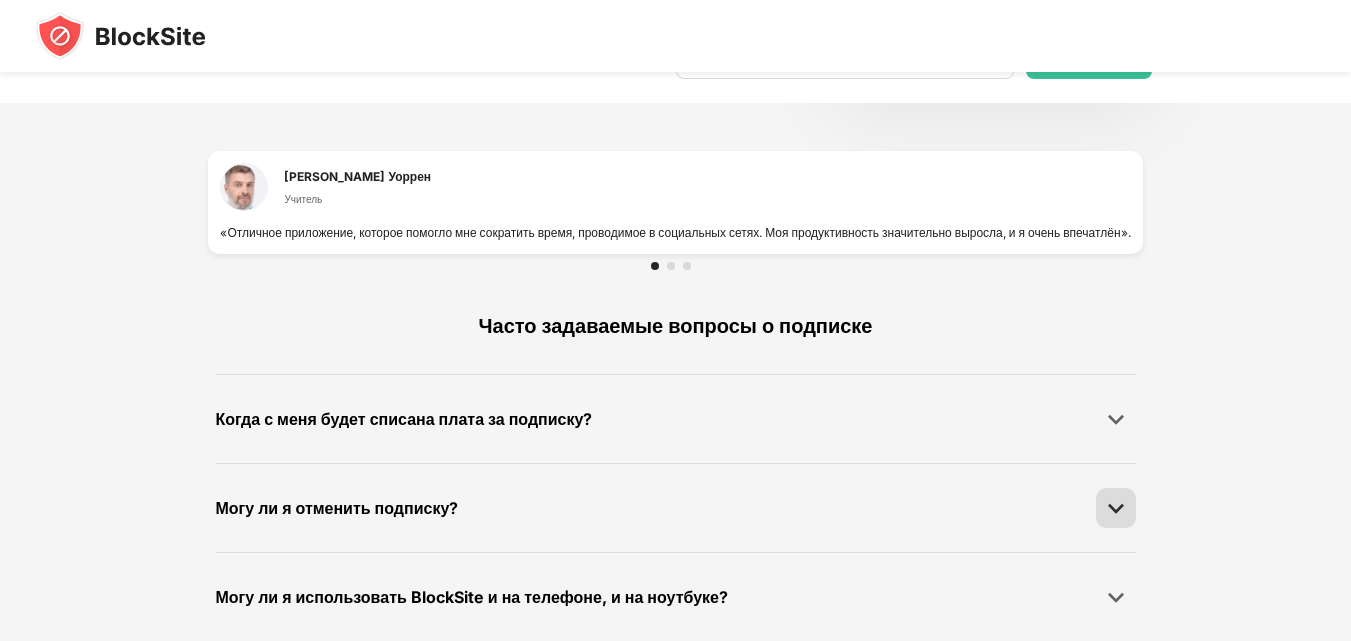 click at bounding box center [1116, 508] 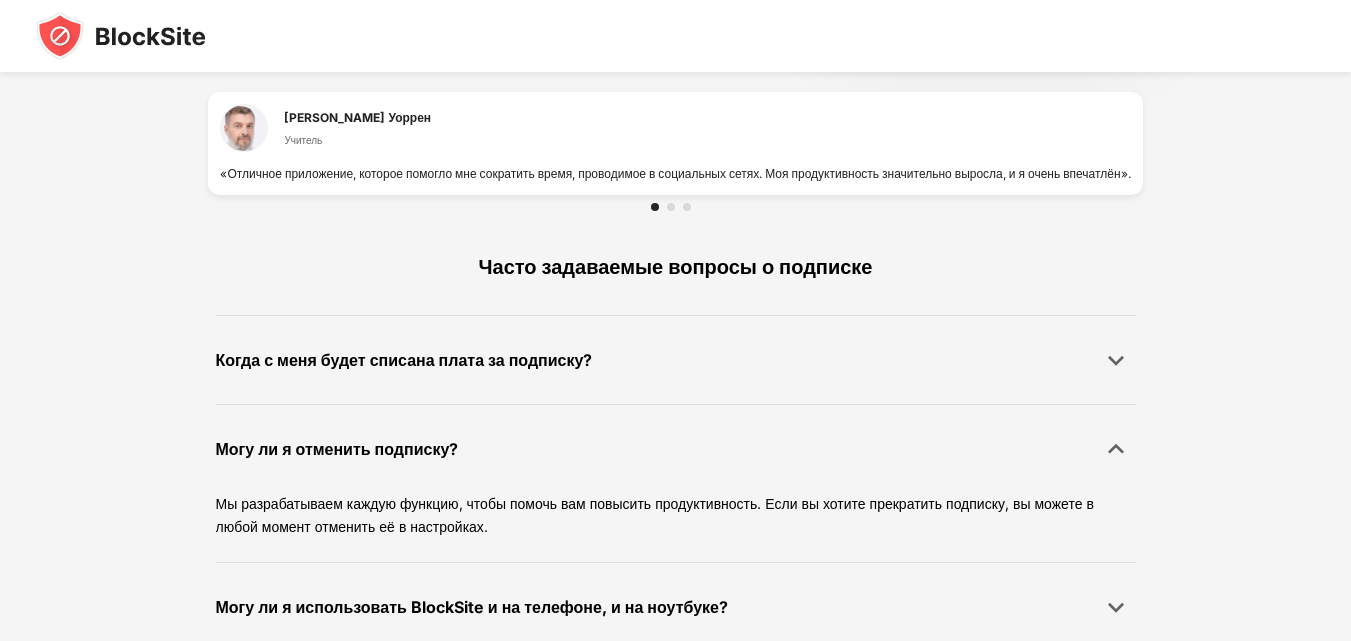 scroll, scrollTop: 1595, scrollLeft: 0, axis: vertical 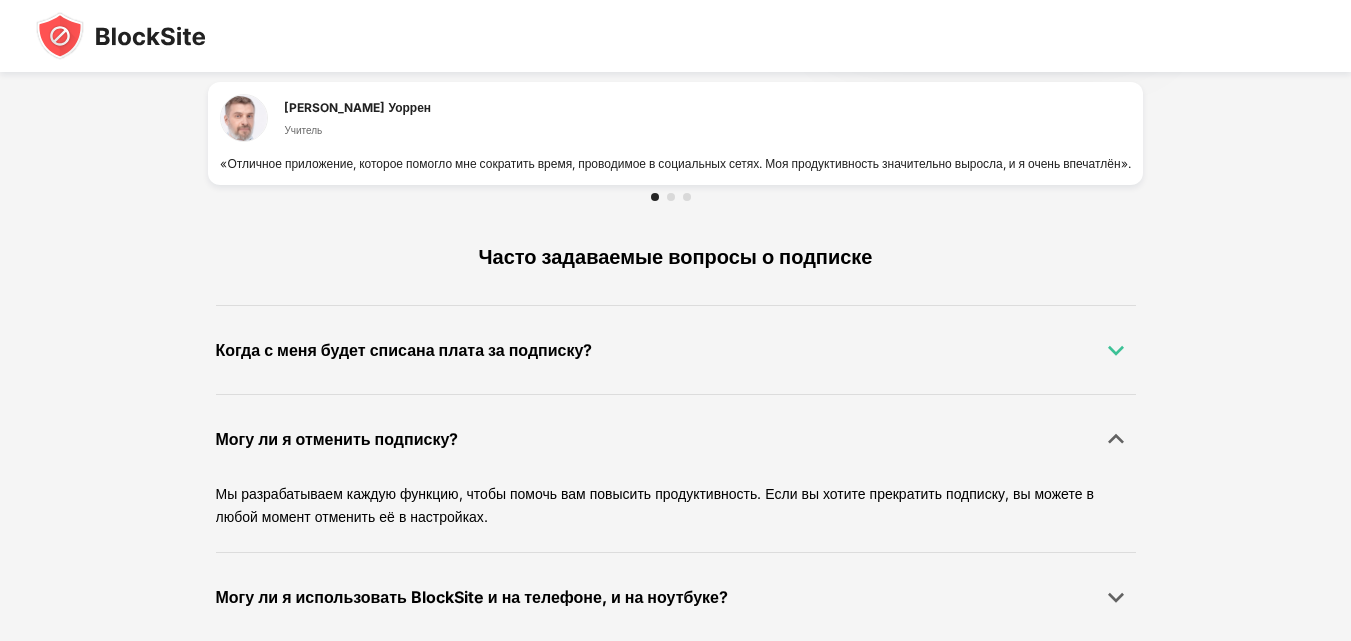 click at bounding box center (1116, 350) 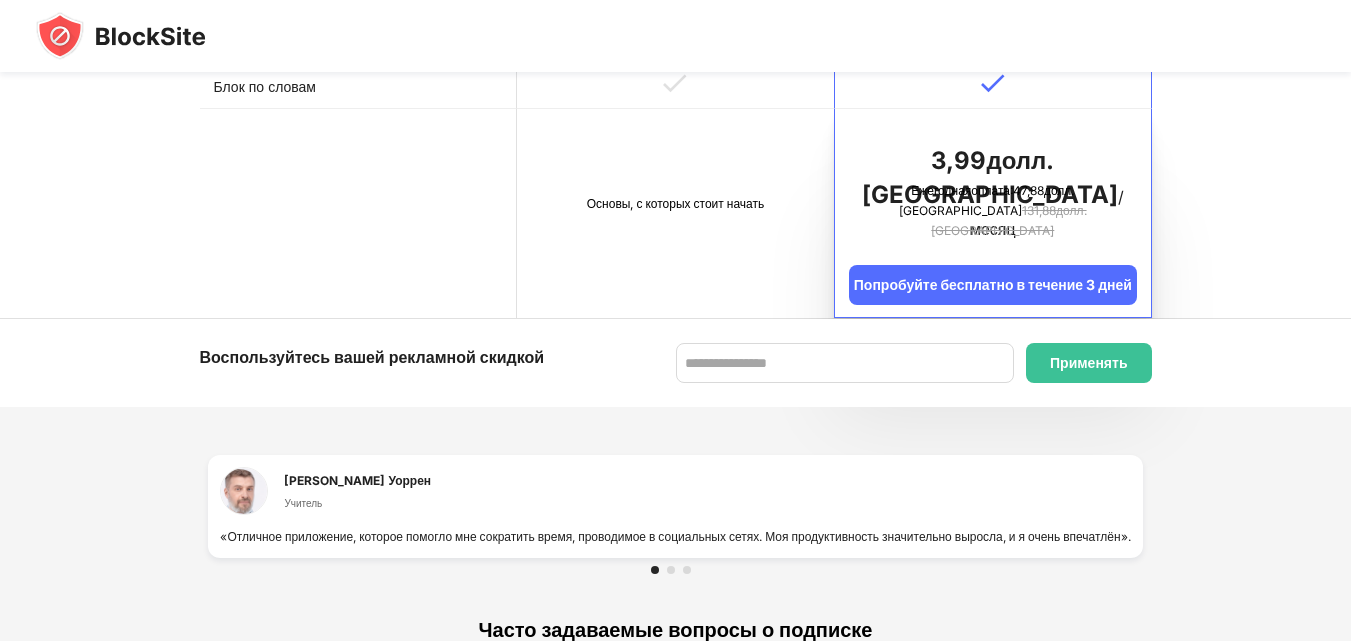 scroll, scrollTop: 1195, scrollLeft: 0, axis: vertical 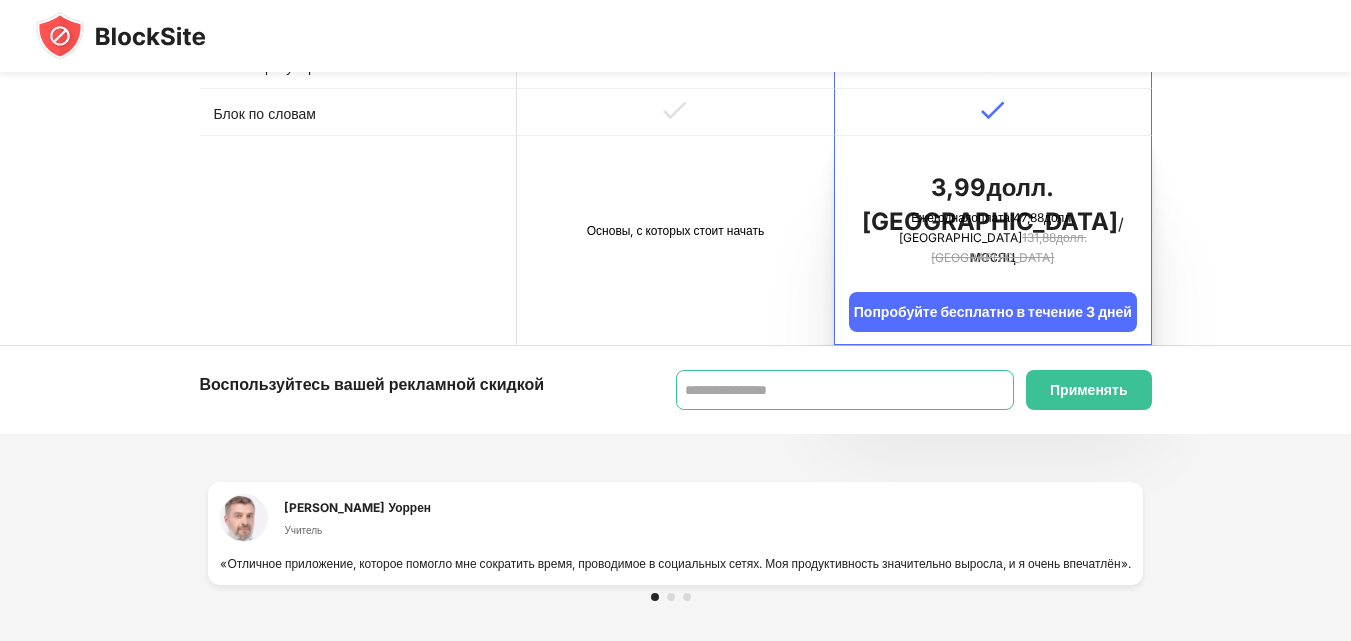 click at bounding box center [845, 390] 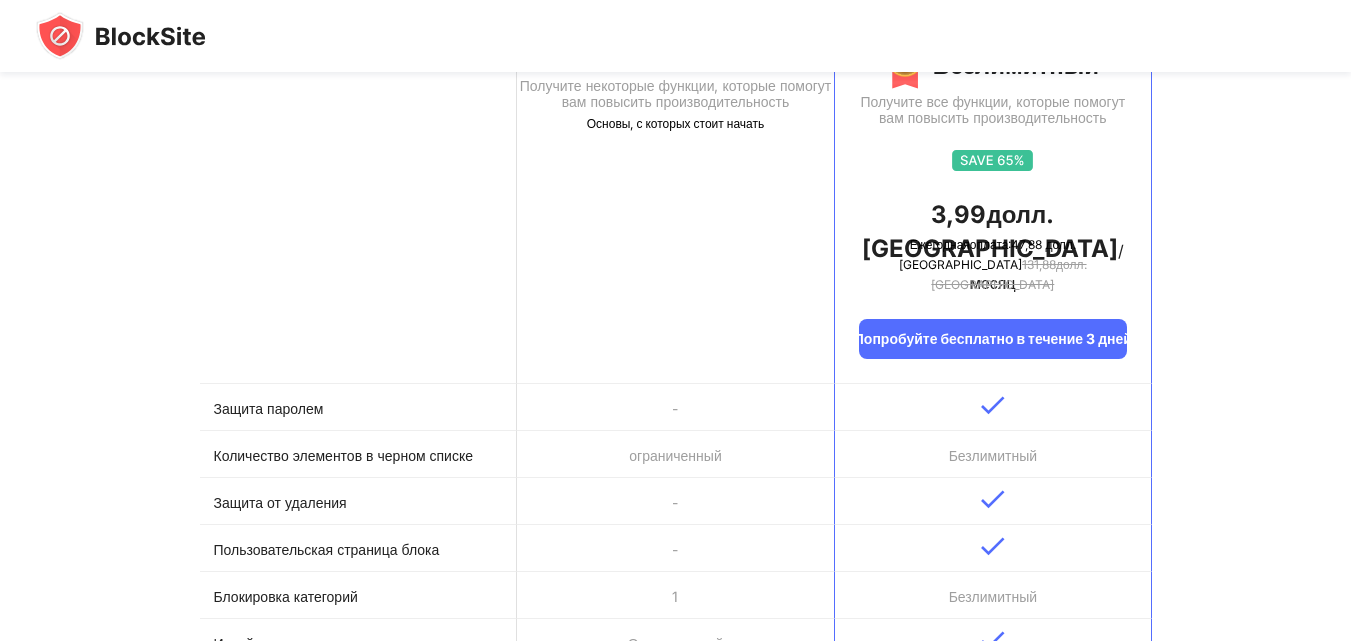 scroll, scrollTop: 0, scrollLeft: 0, axis: both 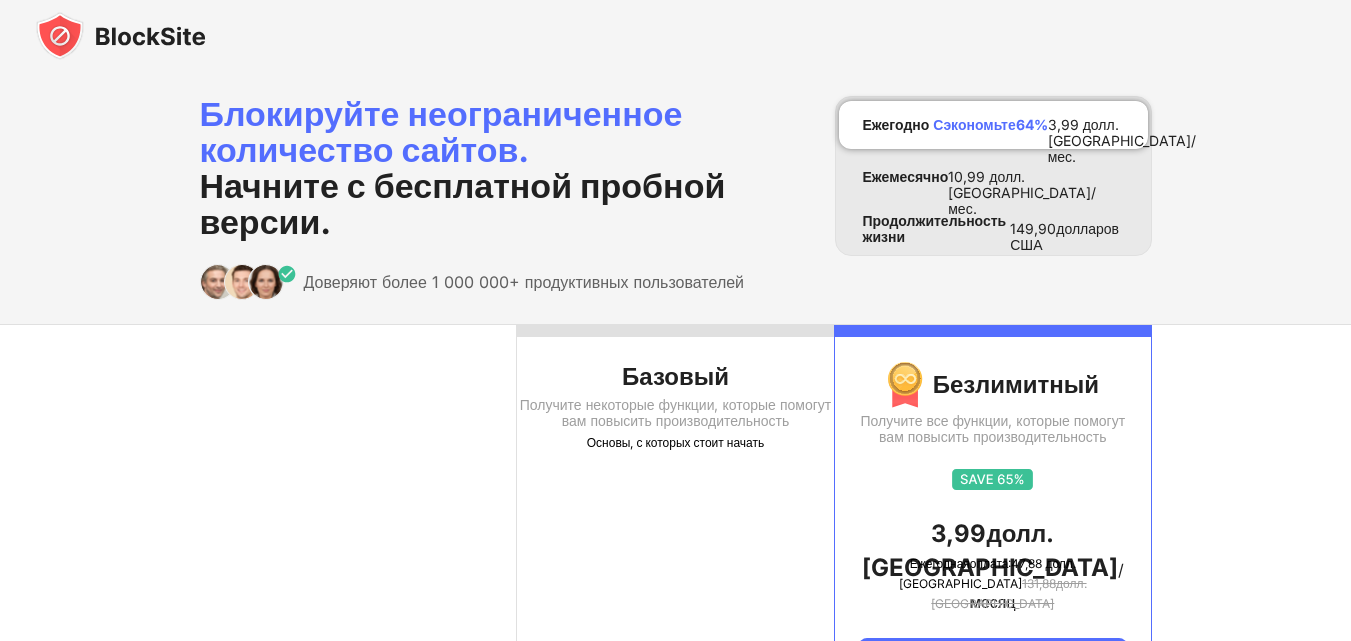 drag, startPoint x: 646, startPoint y: 317, endPoint x: 633, endPoint y: 321, distance: 13.601471 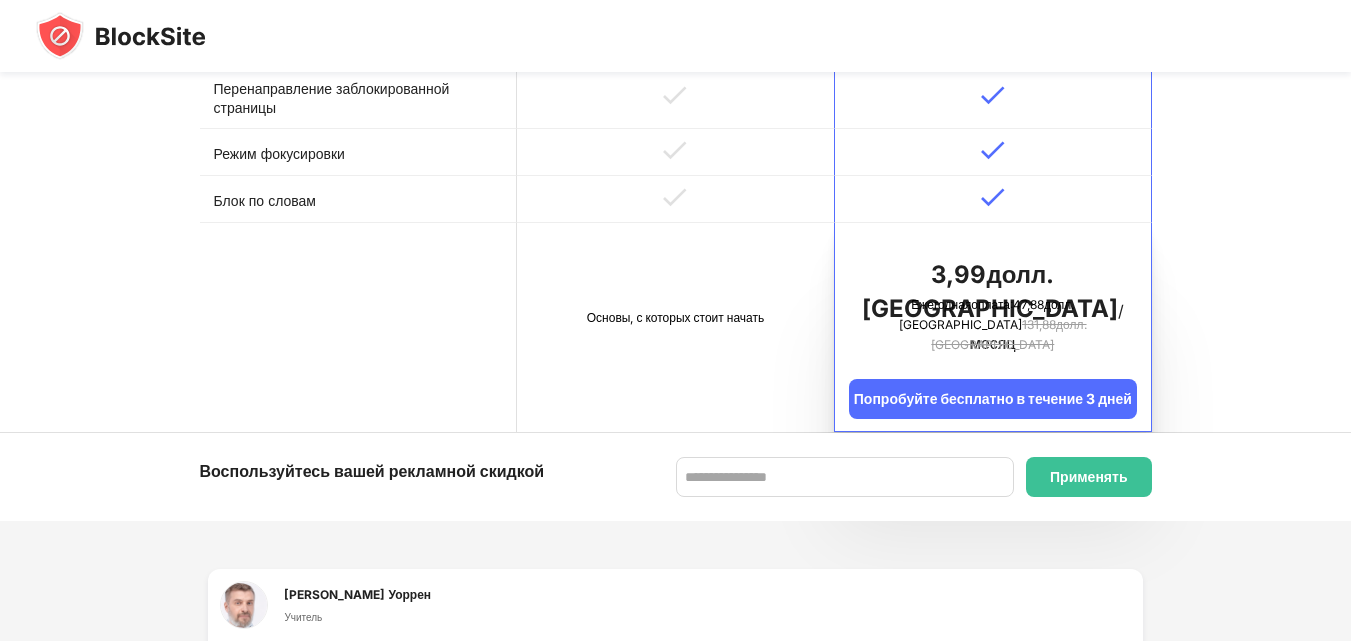 scroll, scrollTop: 1686, scrollLeft: 0, axis: vertical 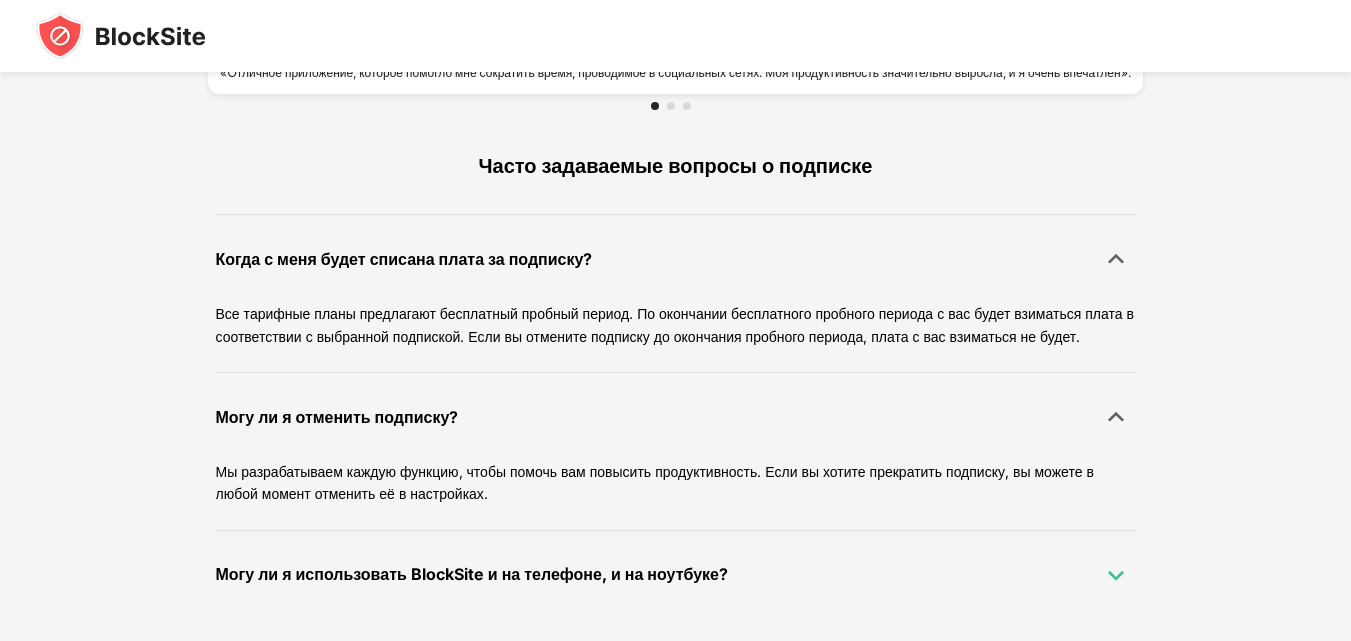 click at bounding box center [1116, 575] 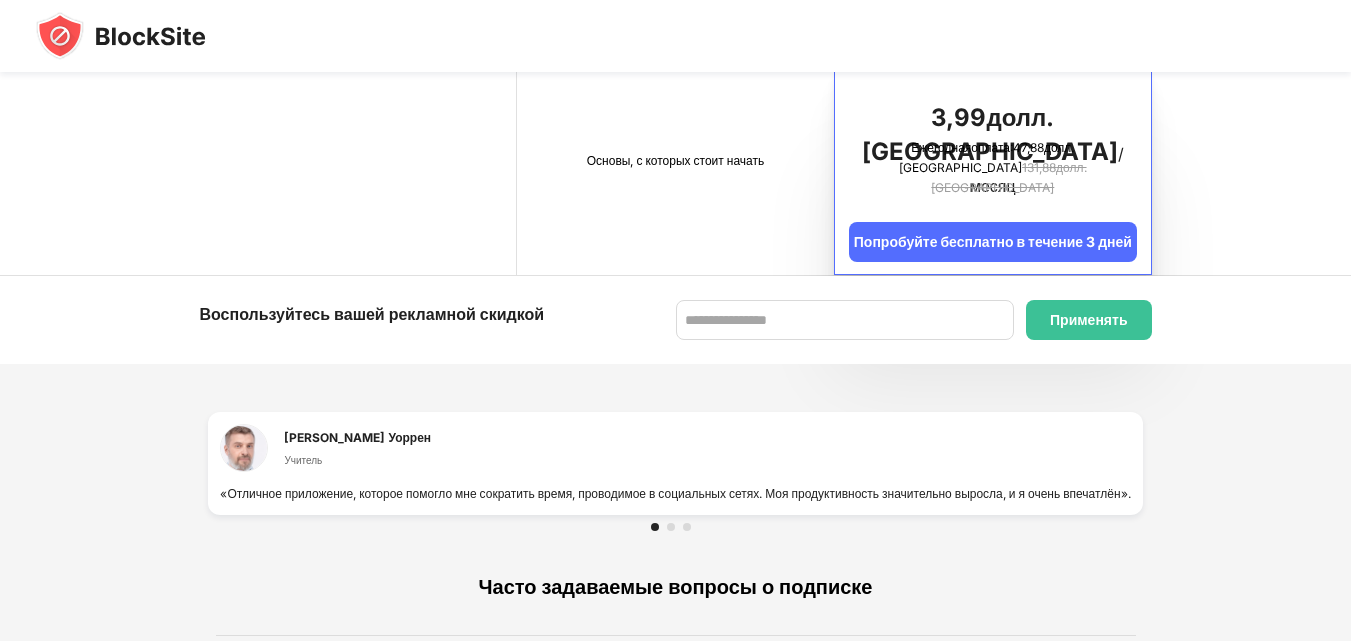 scroll, scrollTop: 1255, scrollLeft: 0, axis: vertical 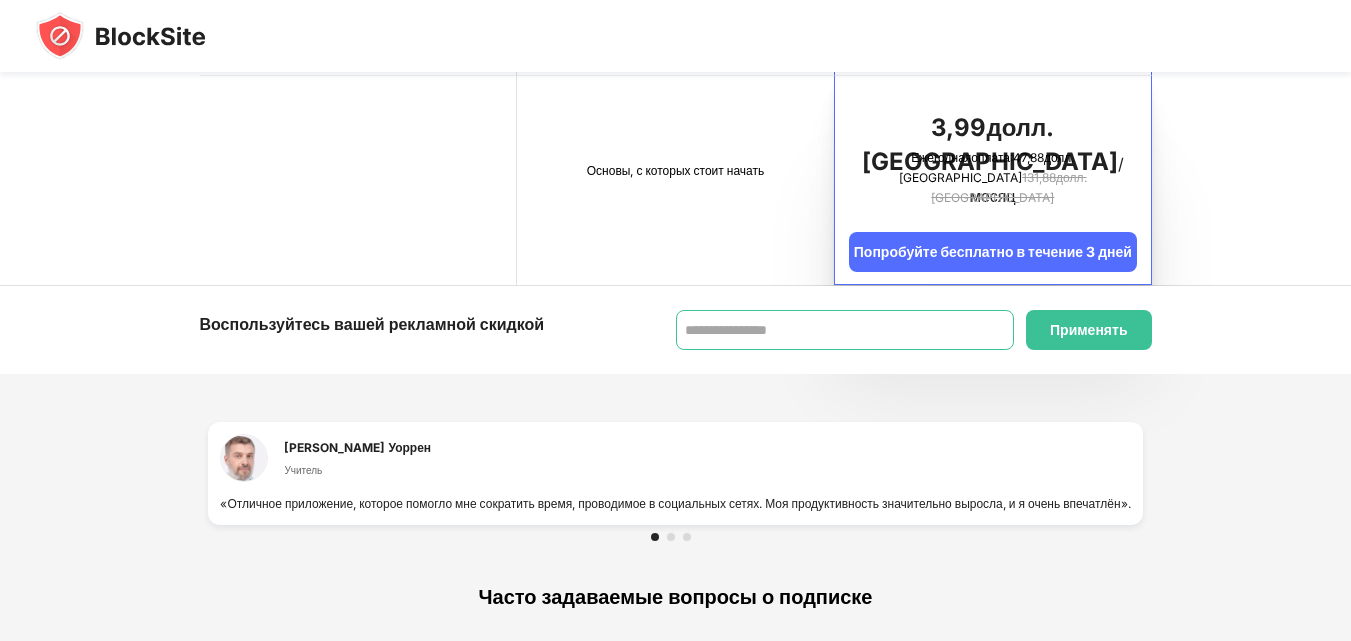 click at bounding box center [845, 330] 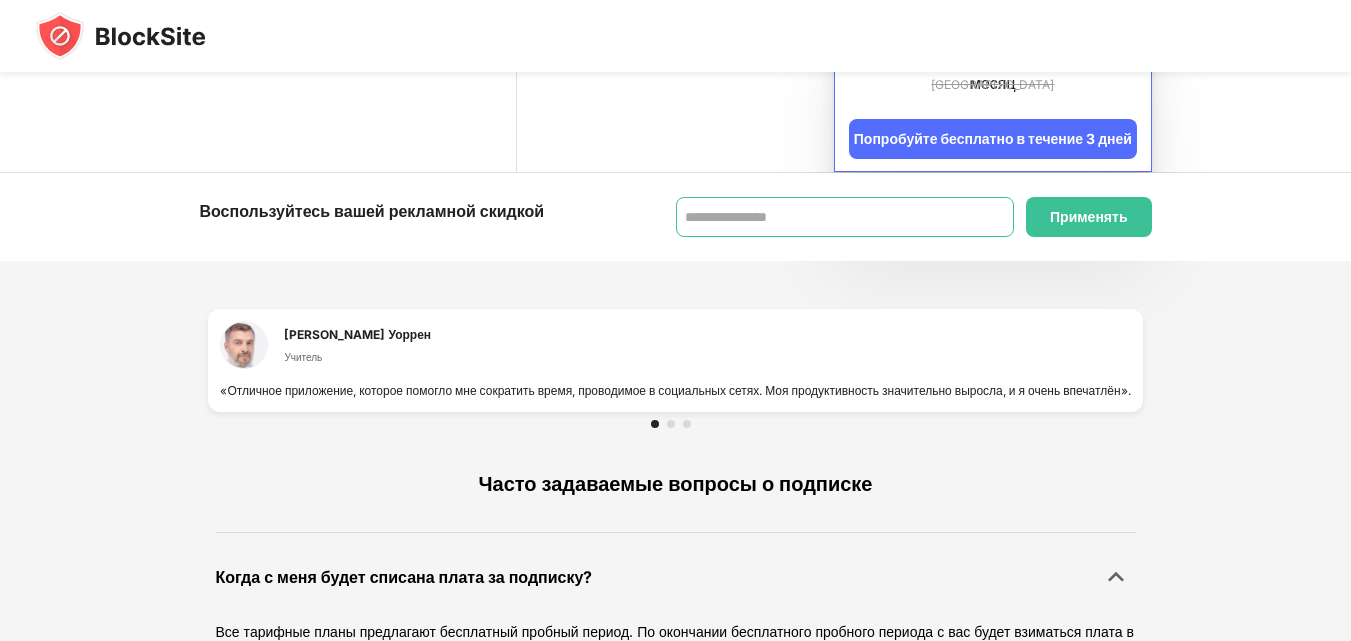 scroll, scrollTop: 1355, scrollLeft: 0, axis: vertical 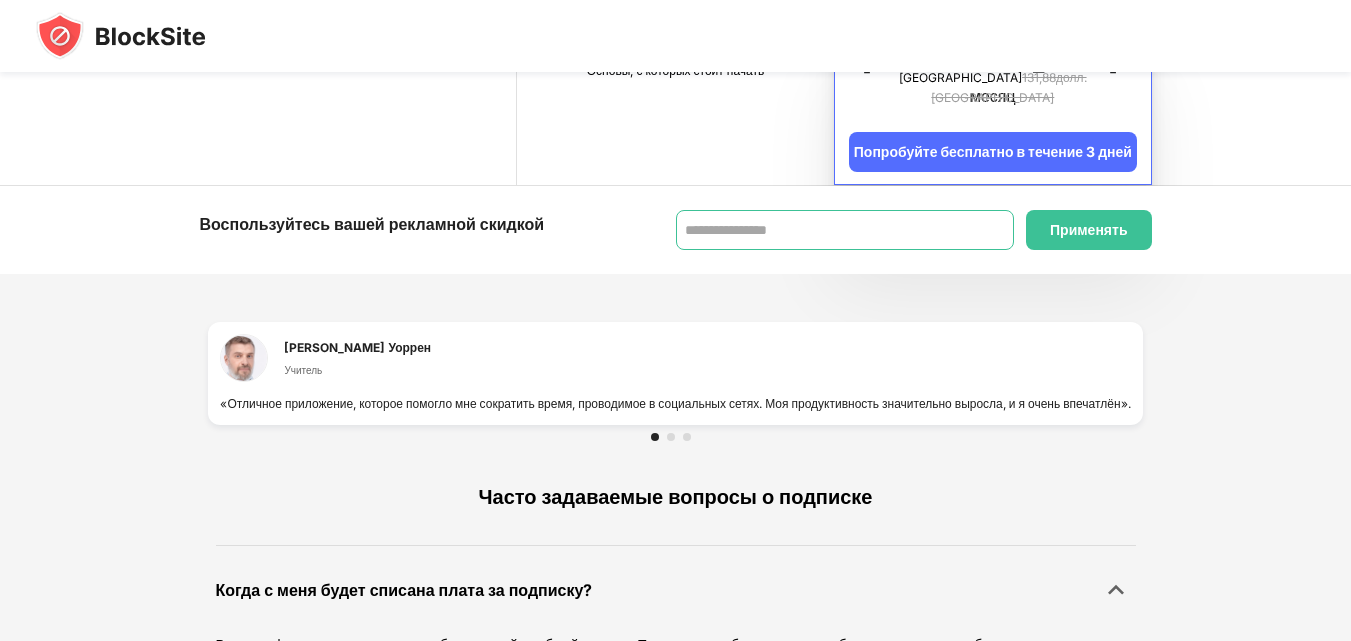 type on "*" 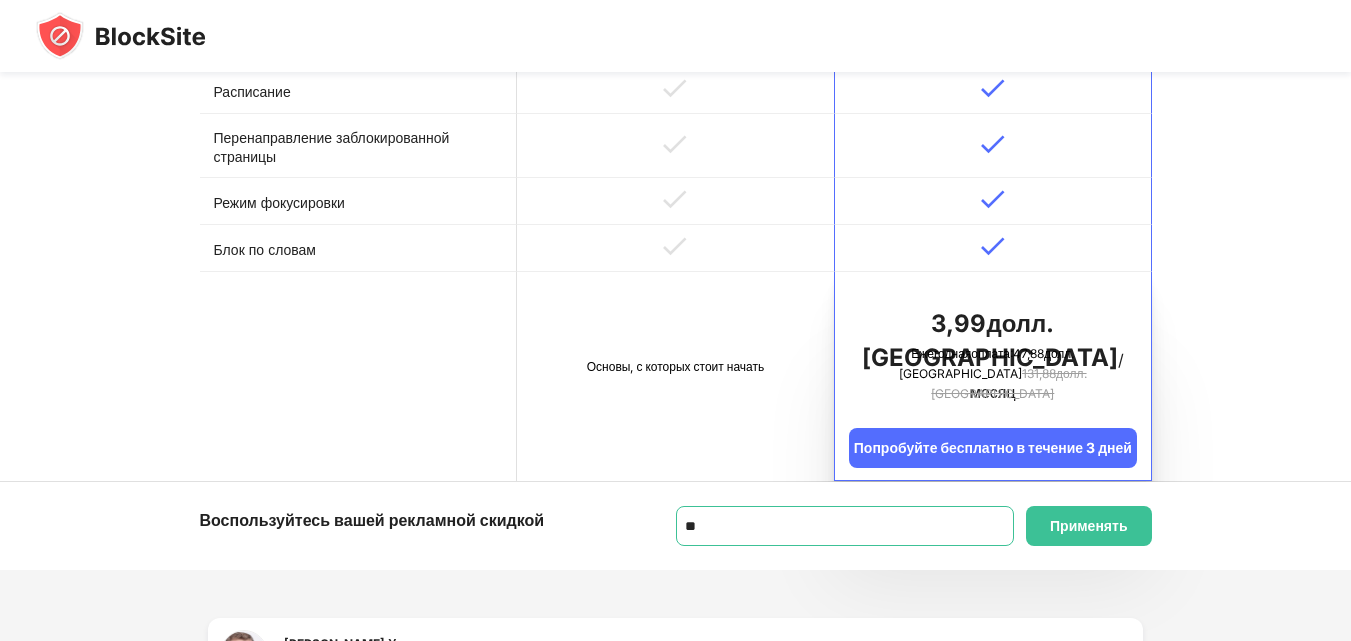 scroll, scrollTop: 1055, scrollLeft: 0, axis: vertical 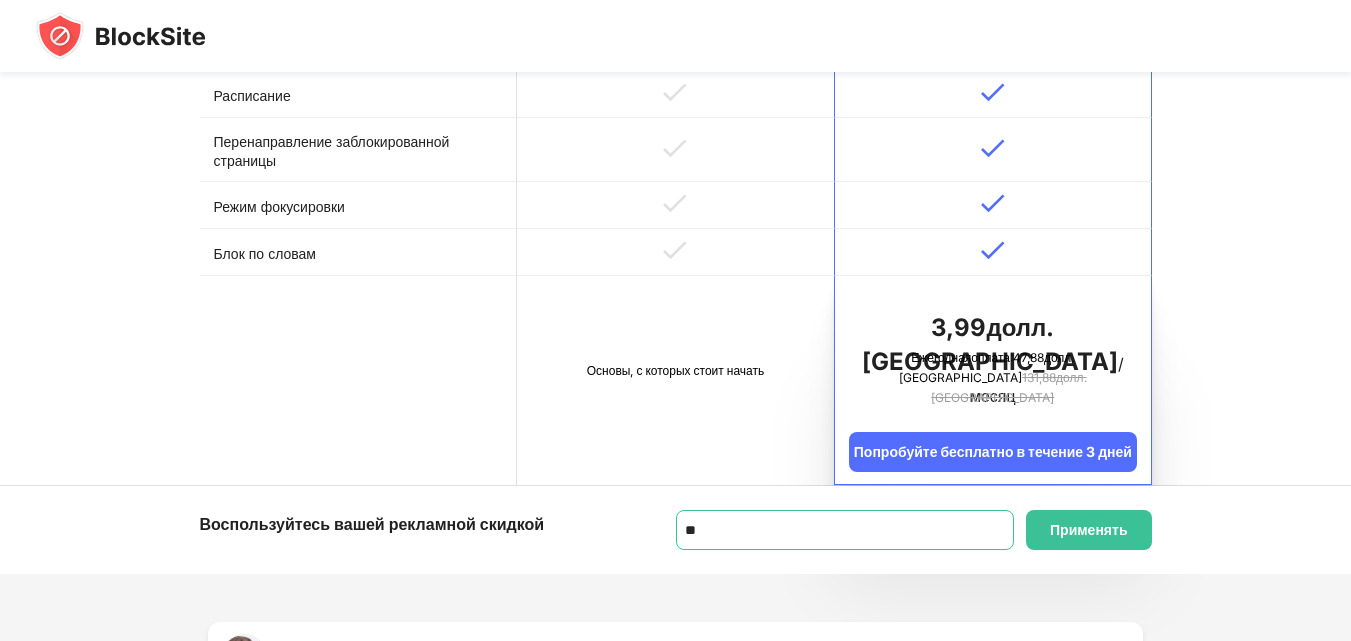 click on "**" at bounding box center [845, 530] 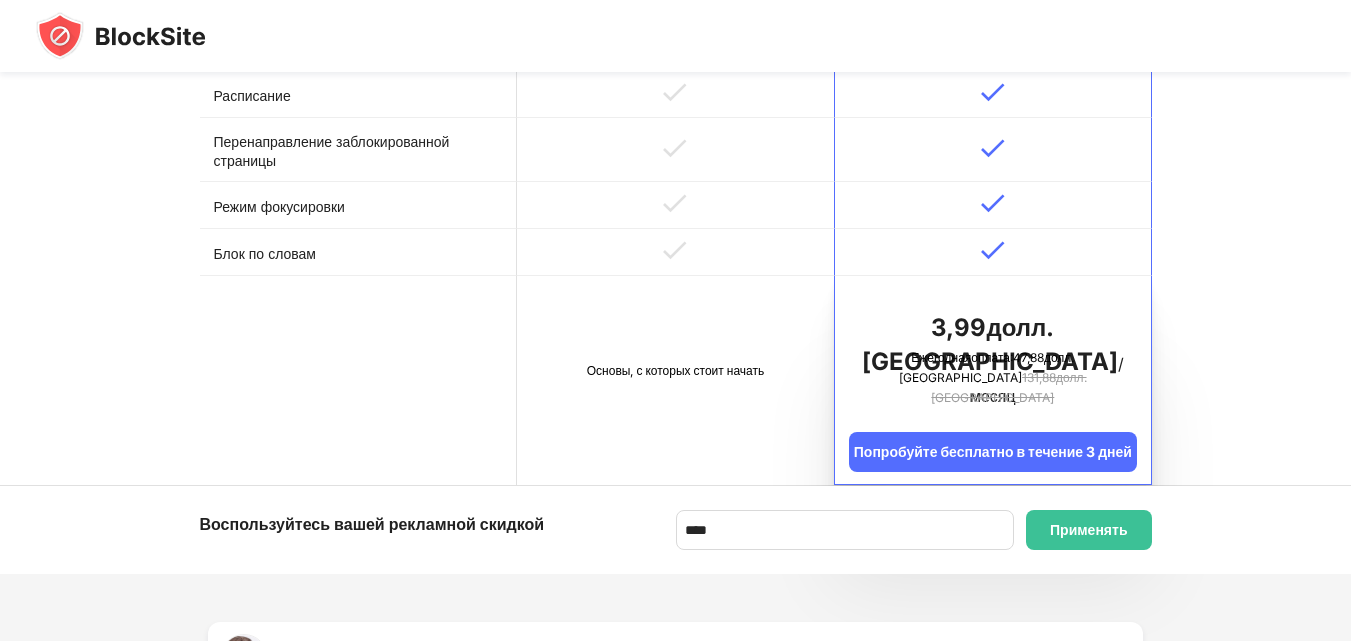 drag, startPoint x: 859, startPoint y: 500, endPoint x: 602, endPoint y: 87, distance: 486.43396 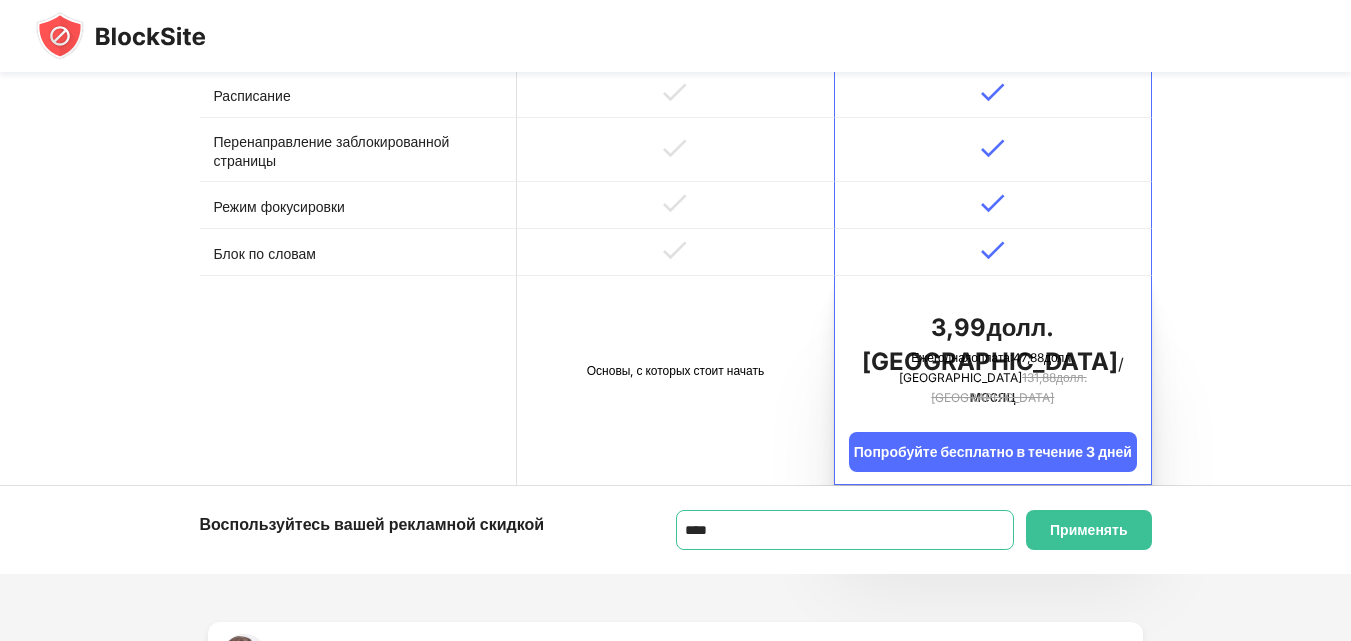 click on "****" at bounding box center (845, 530) 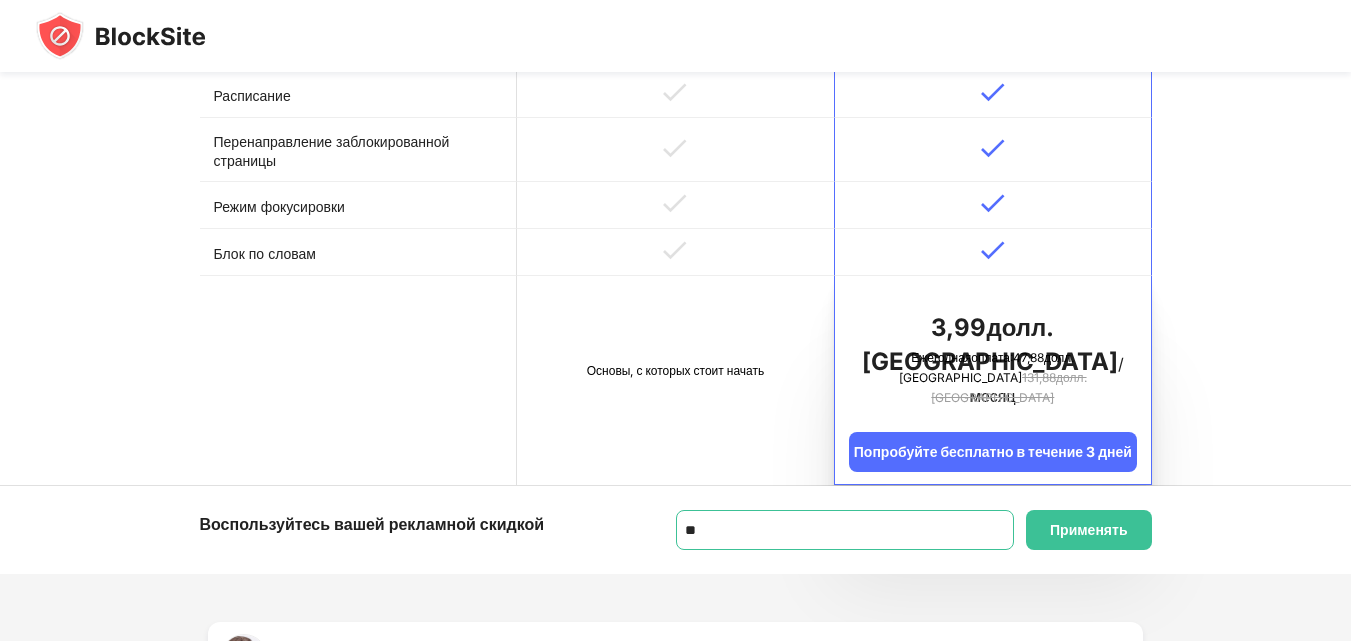 type on "*" 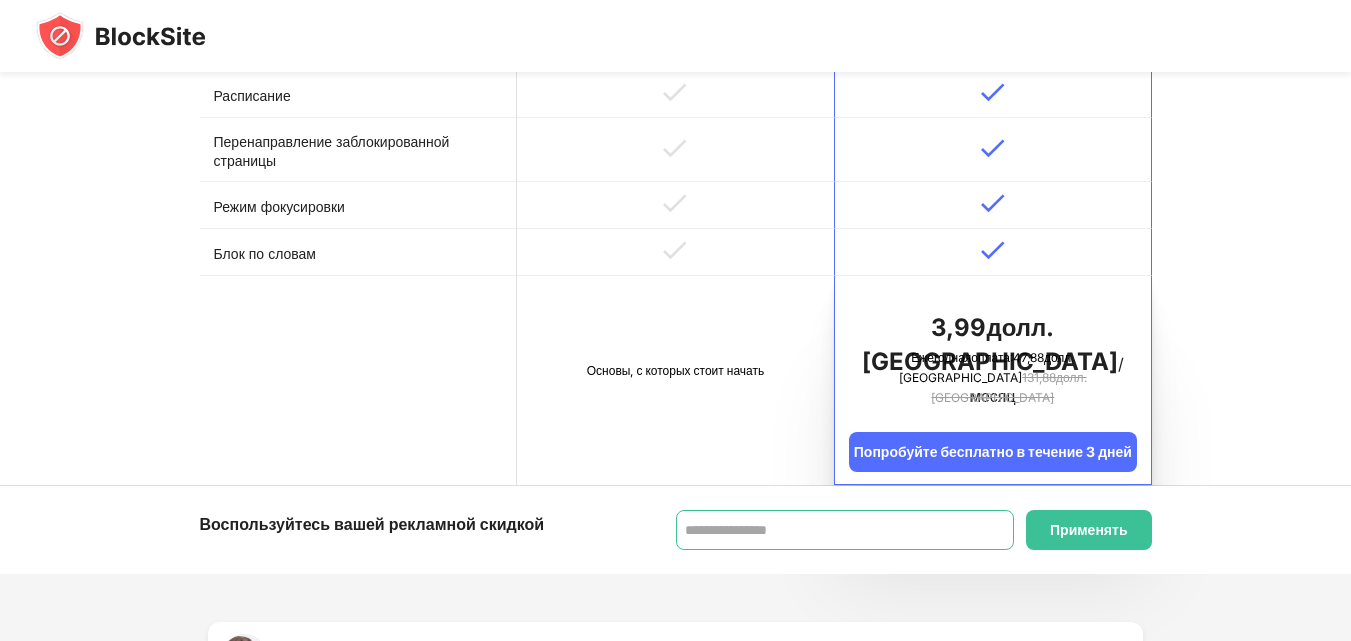 type on "*" 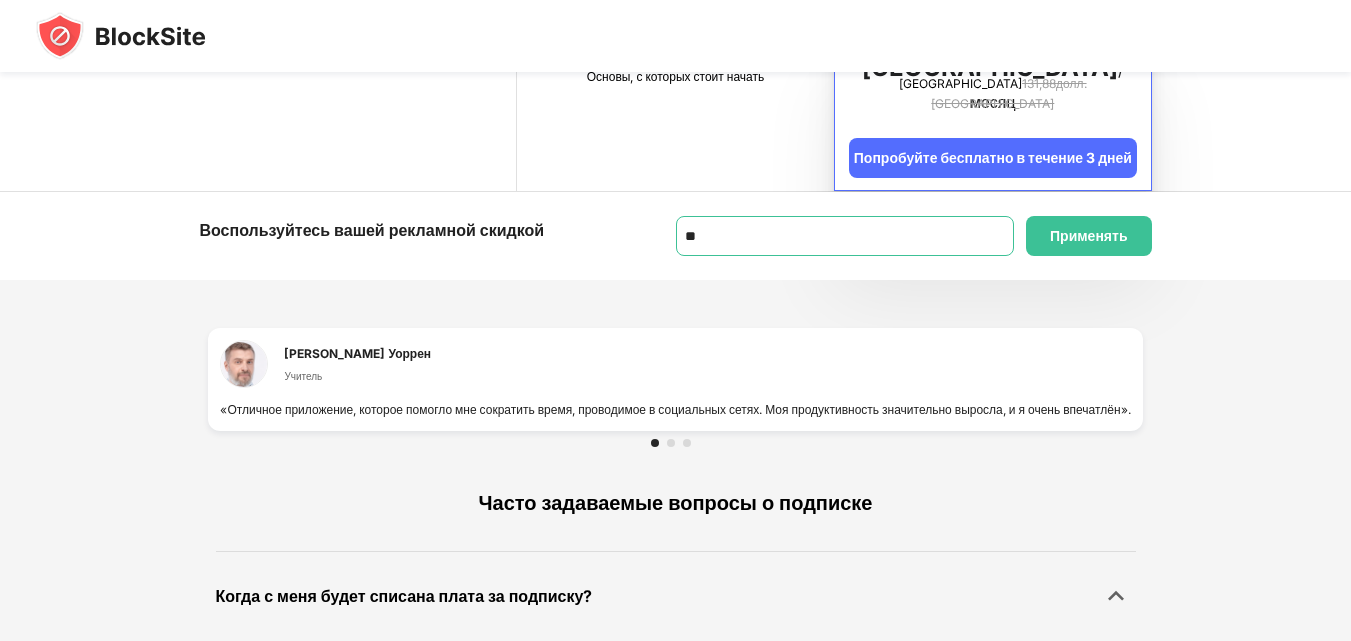 scroll, scrollTop: 1355, scrollLeft: 0, axis: vertical 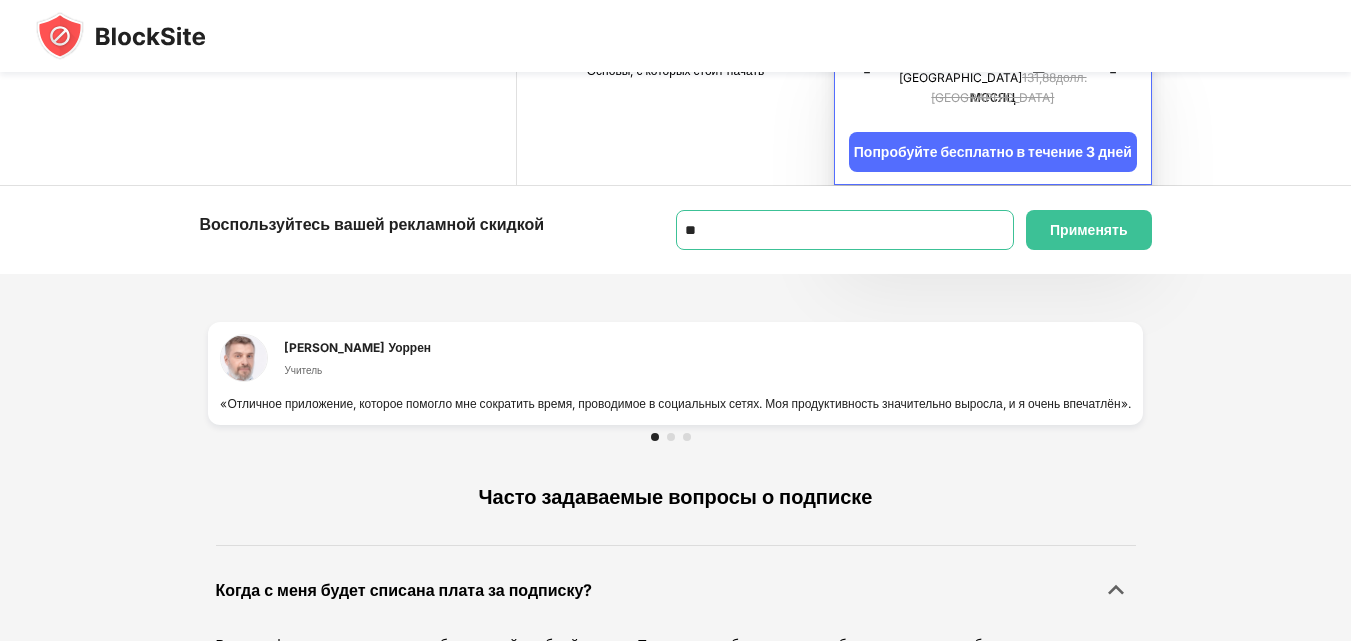 click on "**" at bounding box center (845, 230) 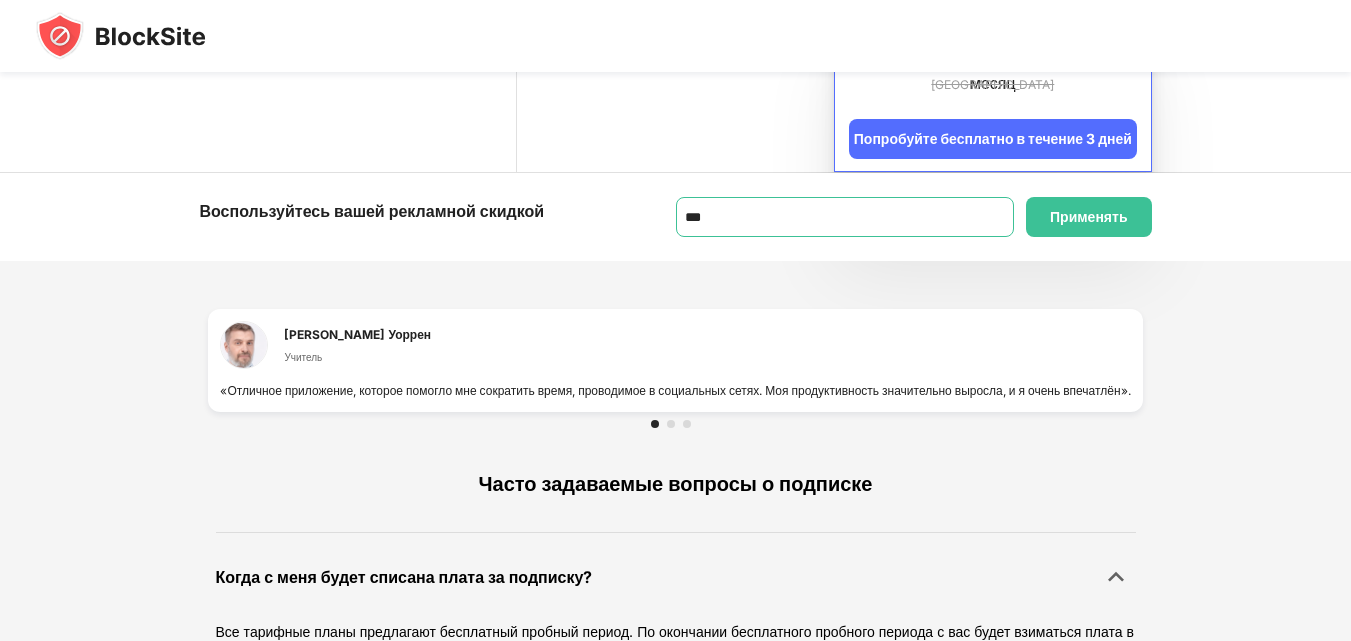 scroll, scrollTop: 1255, scrollLeft: 0, axis: vertical 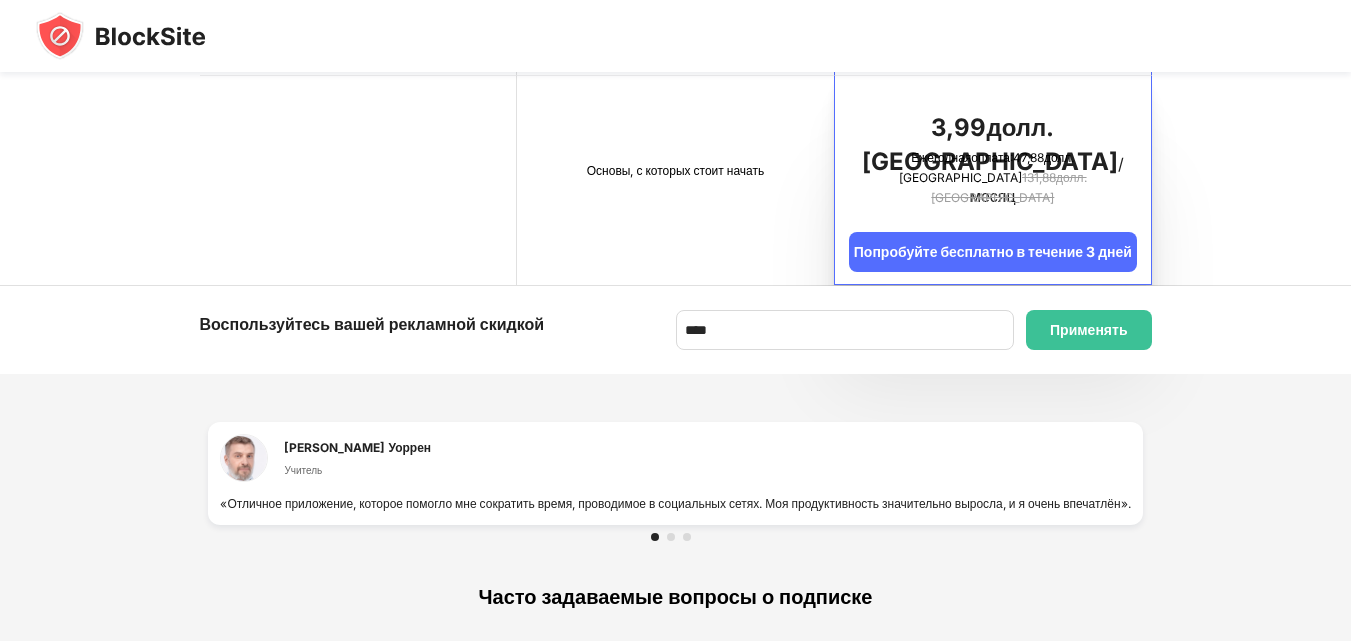 click on "Блокируйте неограниченное количество сайтов.  Начните с бесплатной пробной версии. Доверяют более 1 000 000+ продуктивных пользователей Ежегодно Сэкономьте  64  % 3,99 долл. США  /мес. Ежемесячно 10,99 долл. [GEOGRAPHIC_DATA]  /мес. Продолжительность жизни 149,90  долларов США Базовый Получите некоторые функции, которые помогут вам повысить производительность Основы, с которых стоит начать Безлимитный Получите все функции, которые помогут вам повысить производительность 3,99  долл. США  /месяц Ежегодная  оплата  :  47,88    долл. США  131,88  долл. США   Попробуйте бесплатно в течение 3 дней   -" at bounding box center (675, -20) 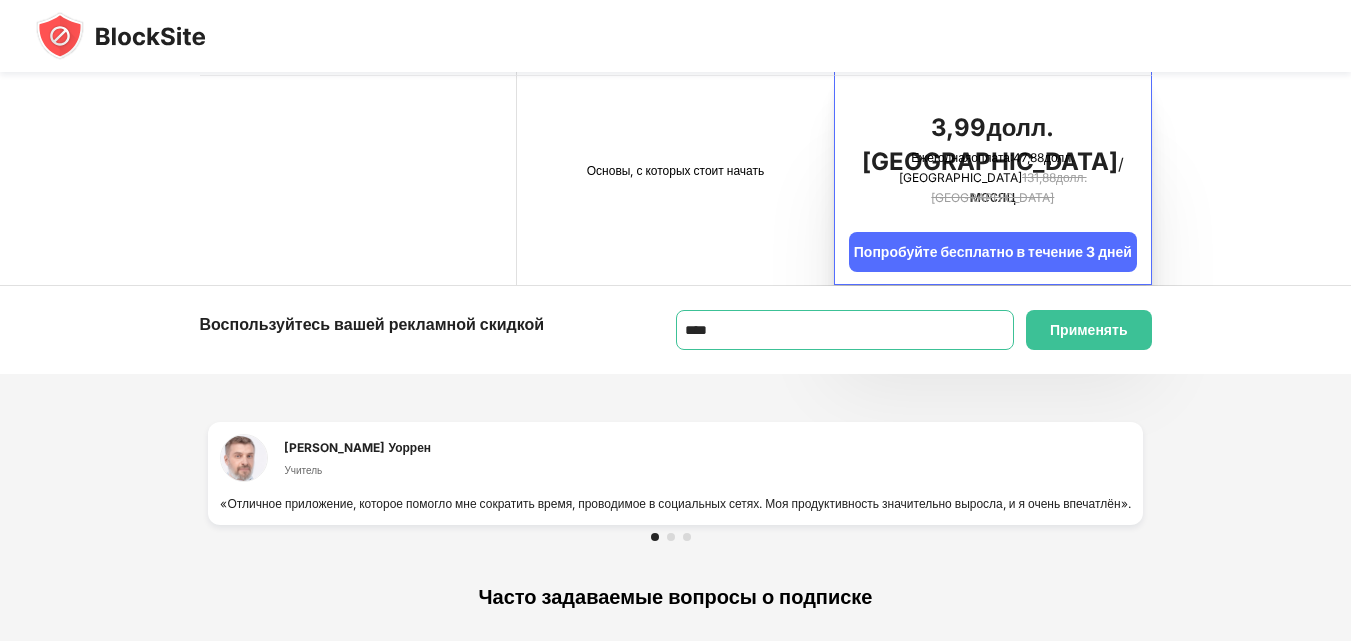 click on "****" at bounding box center [845, 330] 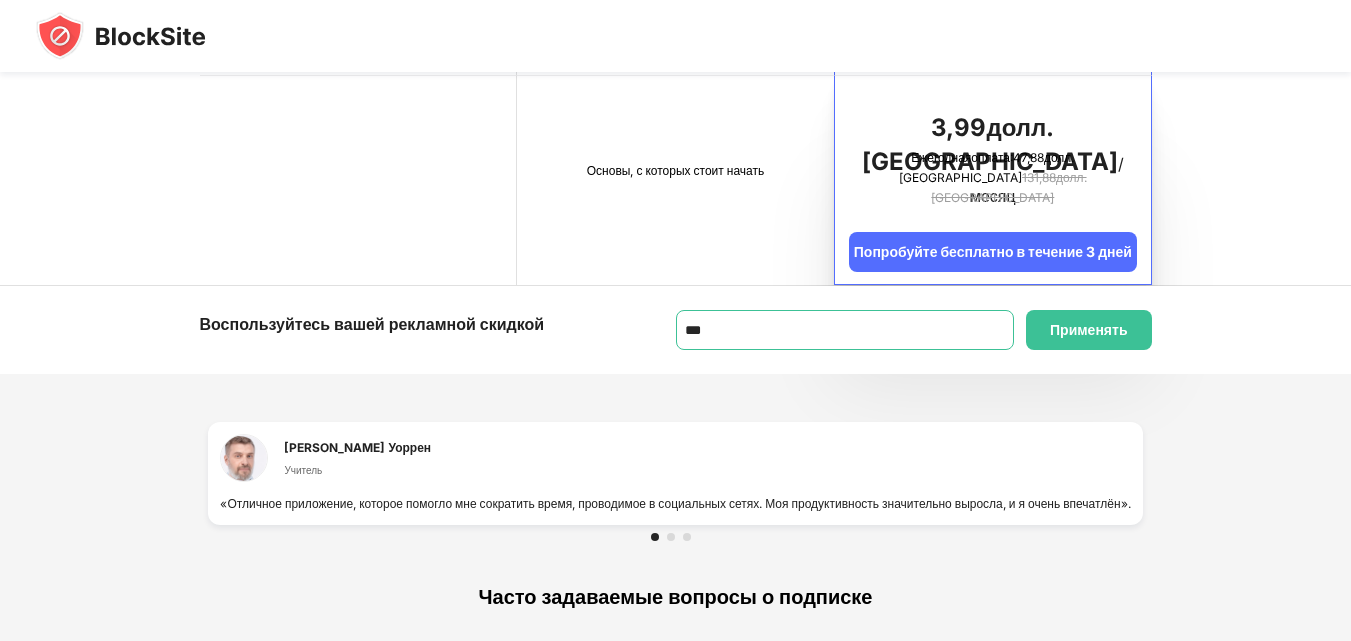 click on "***" at bounding box center (845, 330) 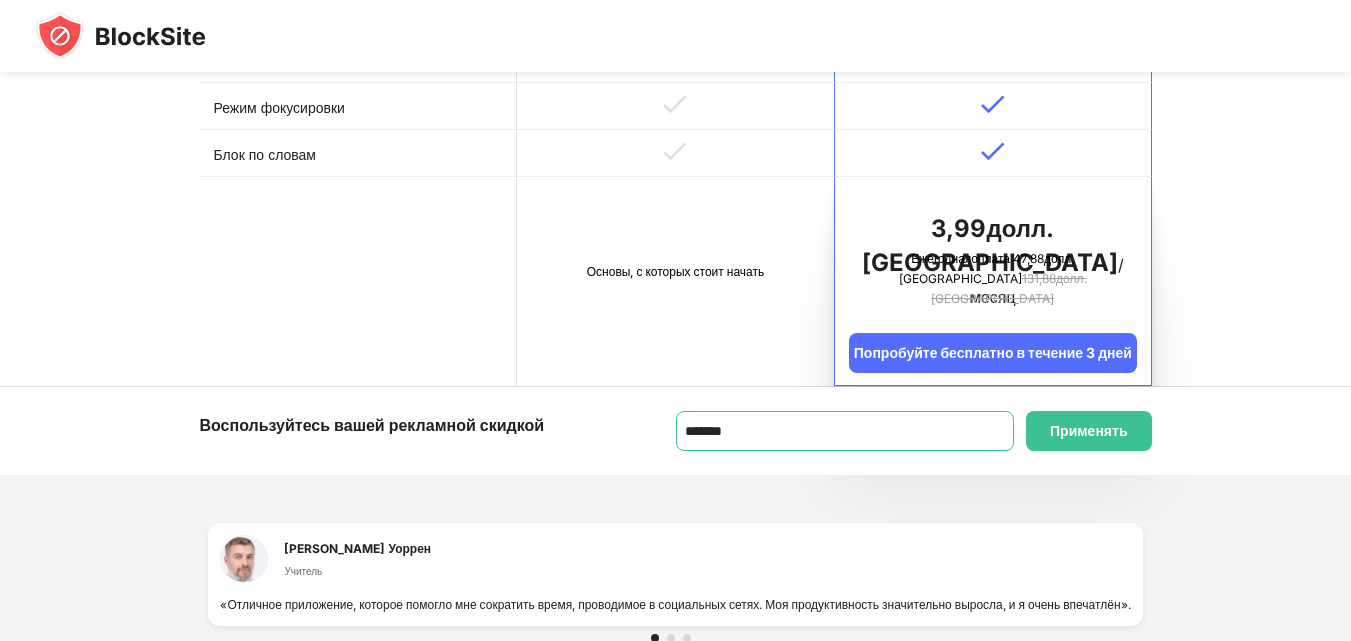 scroll, scrollTop: 1155, scrollLeft: 0, axis: vertical 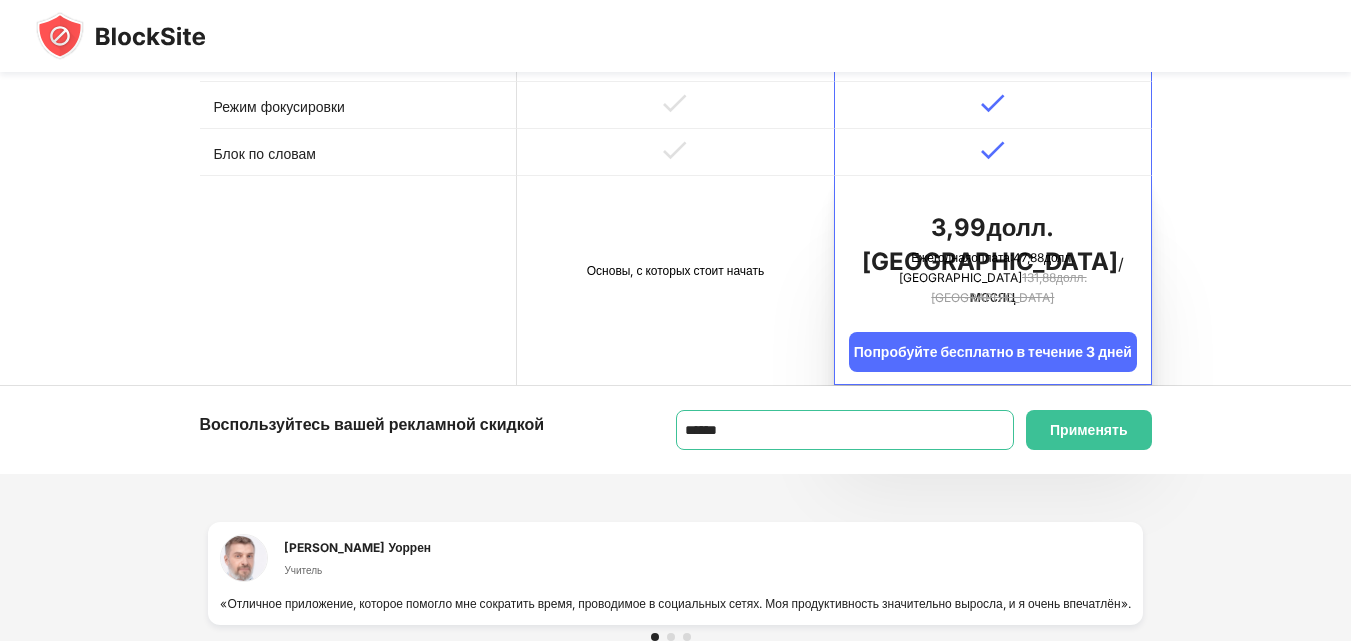 type on "******" 